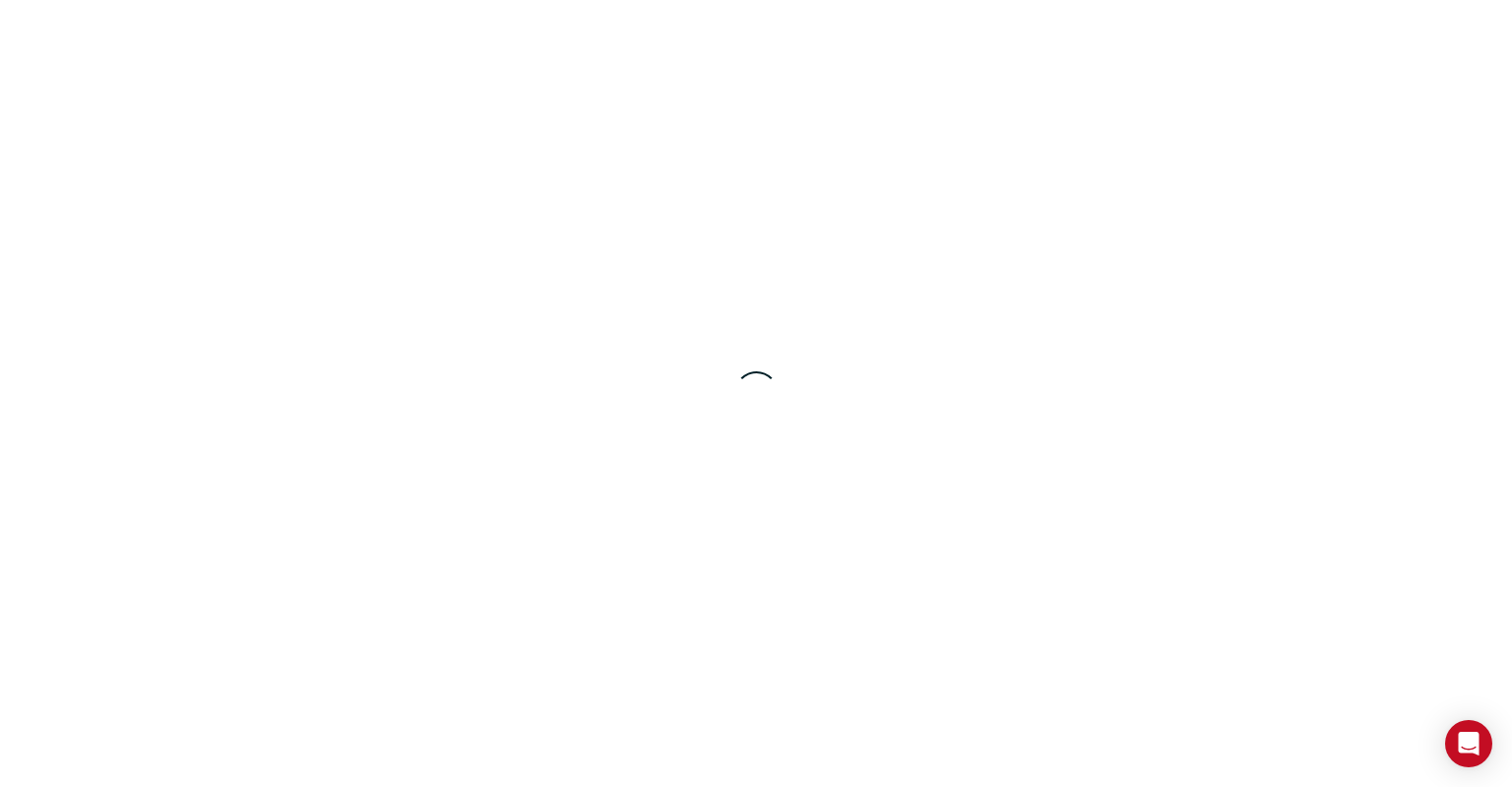 scroll, scrollTop: 0, scrollLeft: 0, axis: both 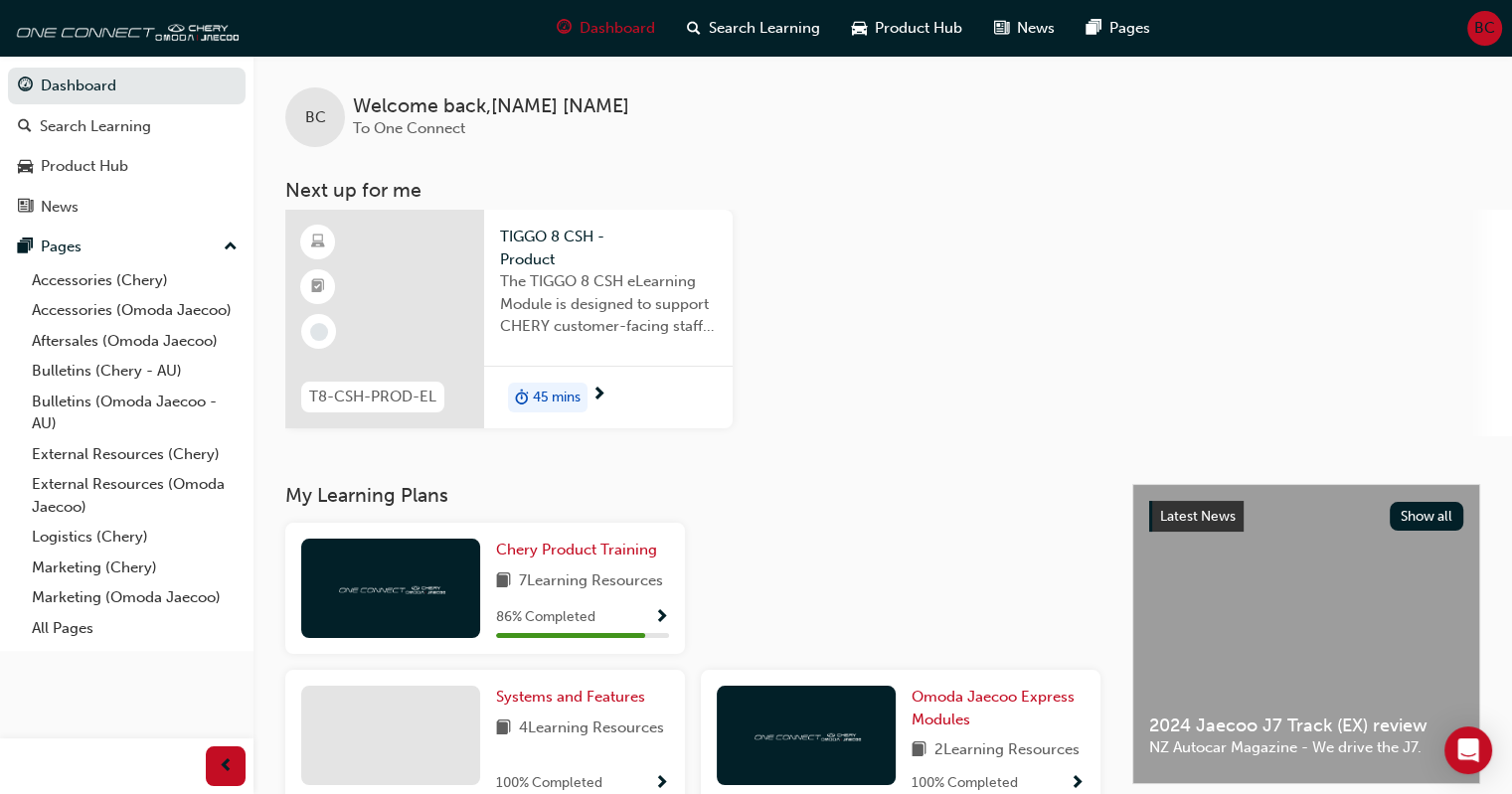 click at bounding box center [385, 319] 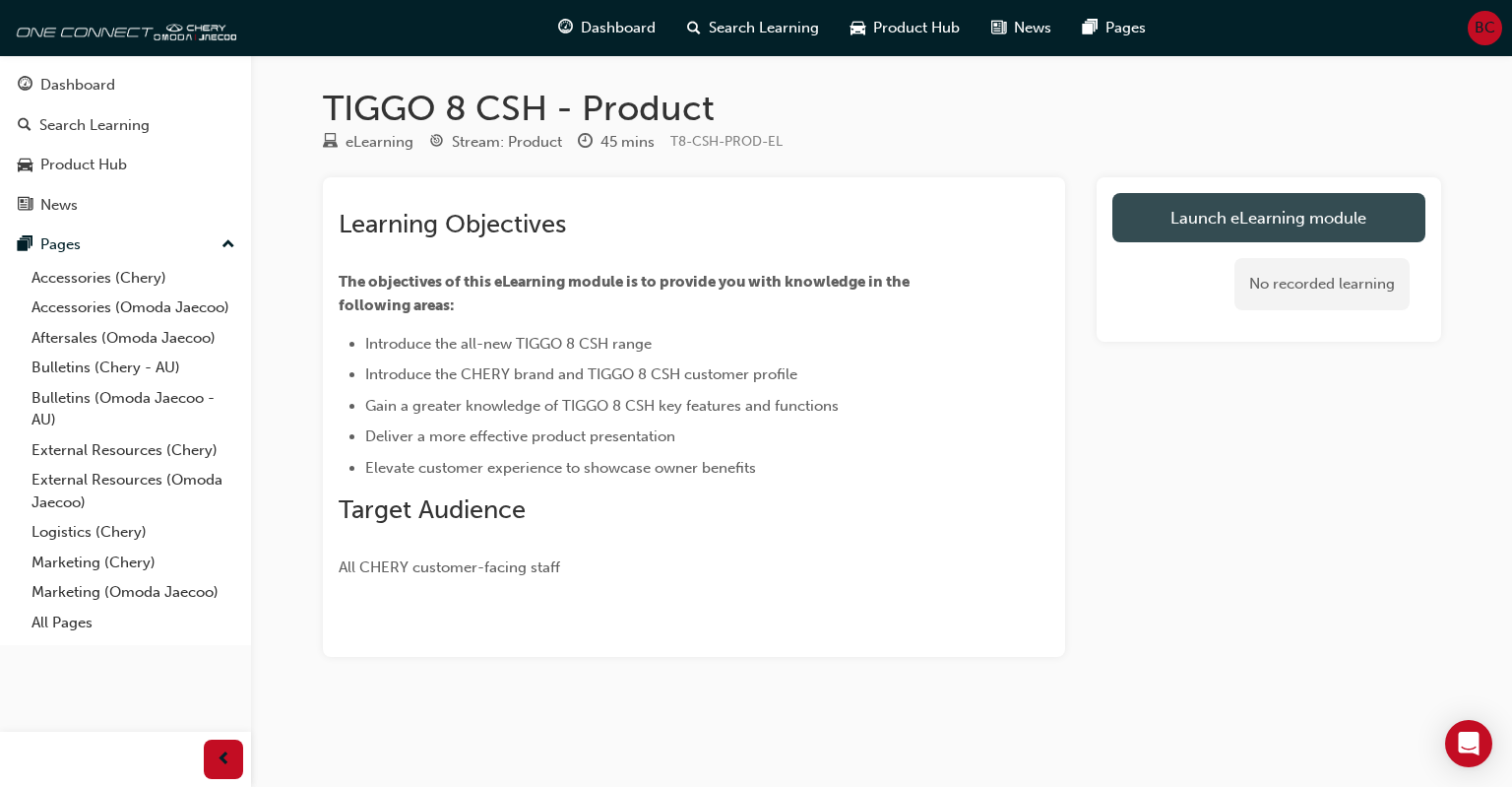 click on "Launch eLearning module" at bounding box center [1269, 218] 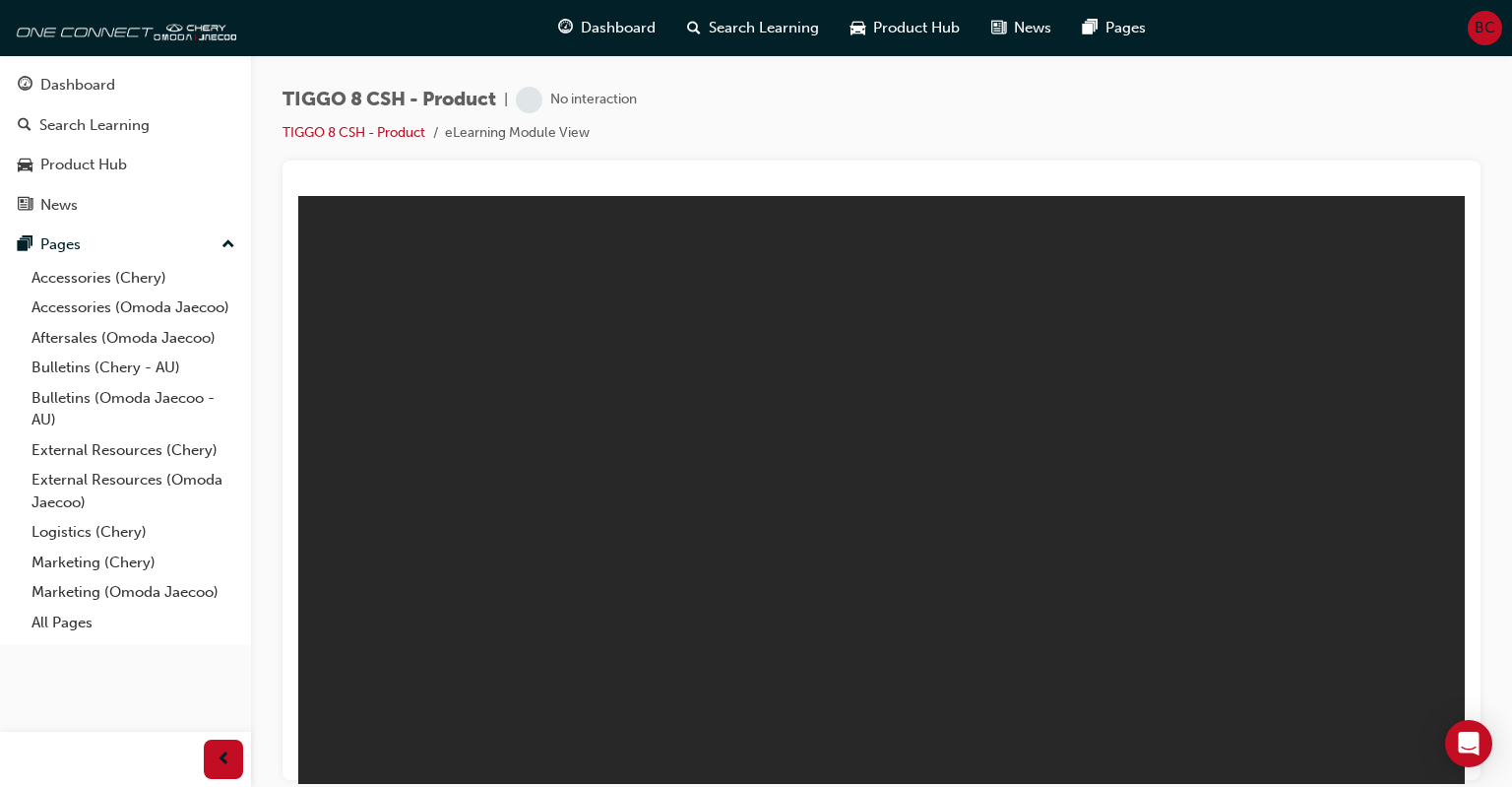 scroll, scrollTop: 0, scrollLeft: 0, axis: both 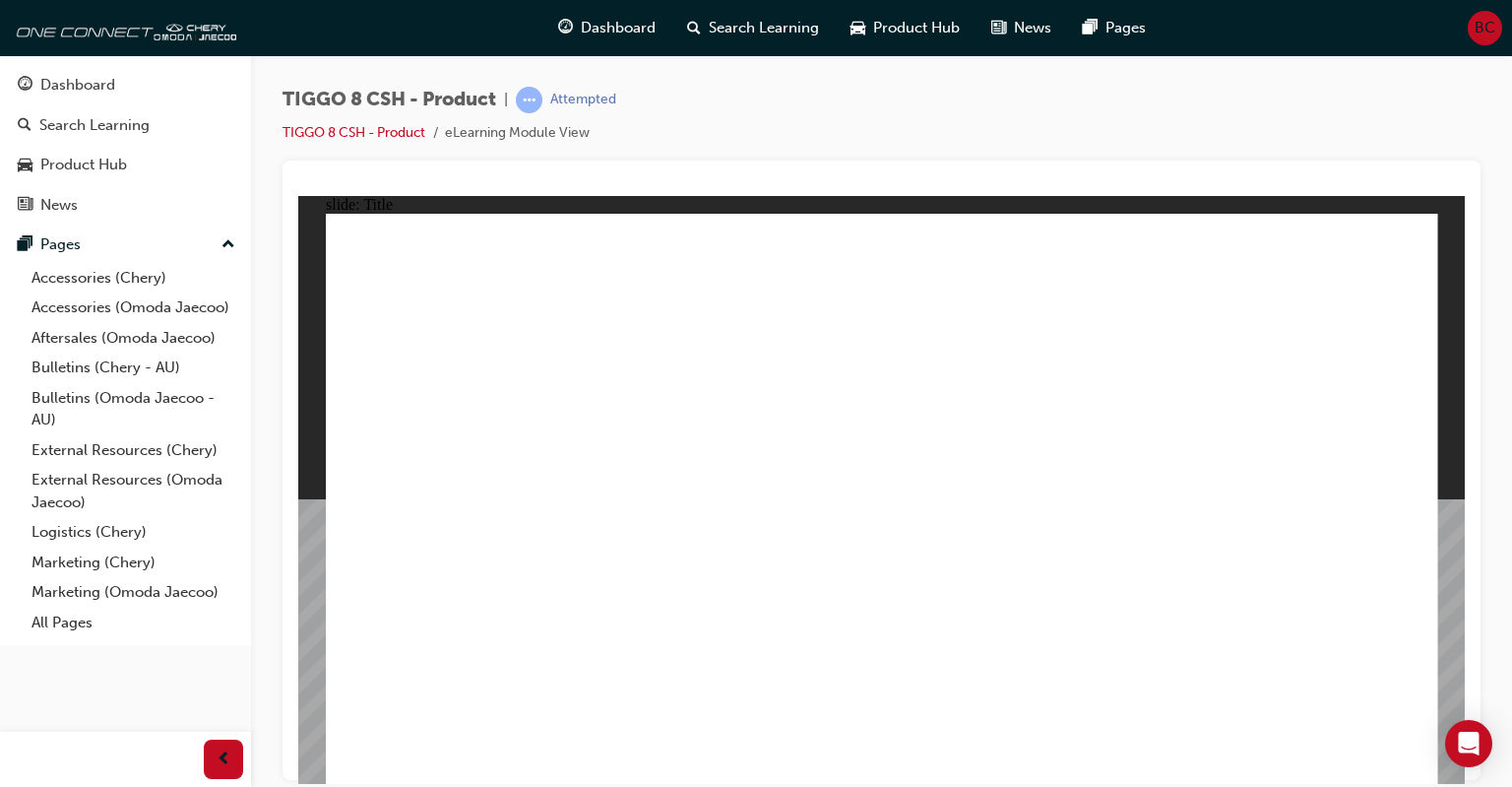 click 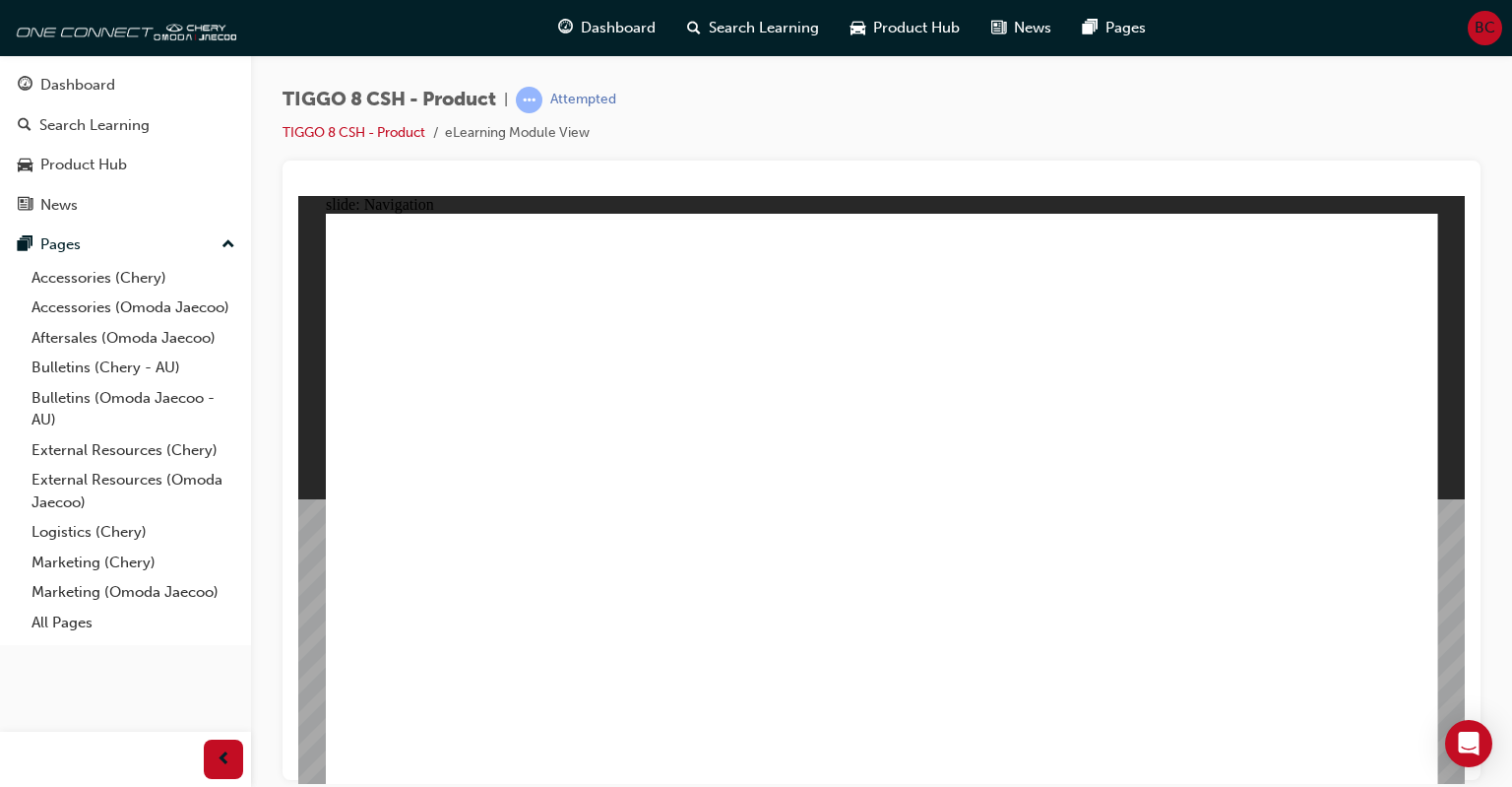 click 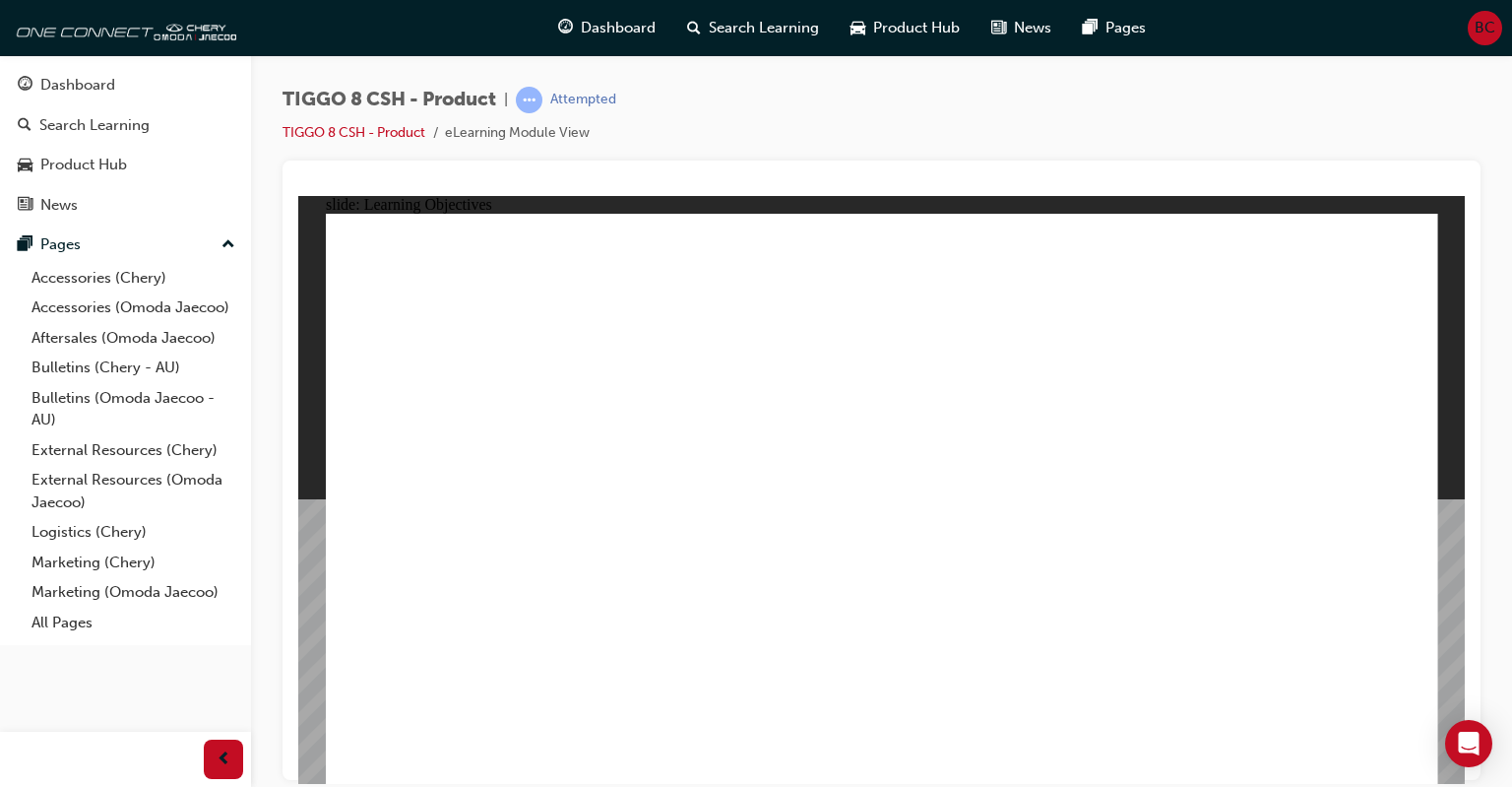 click 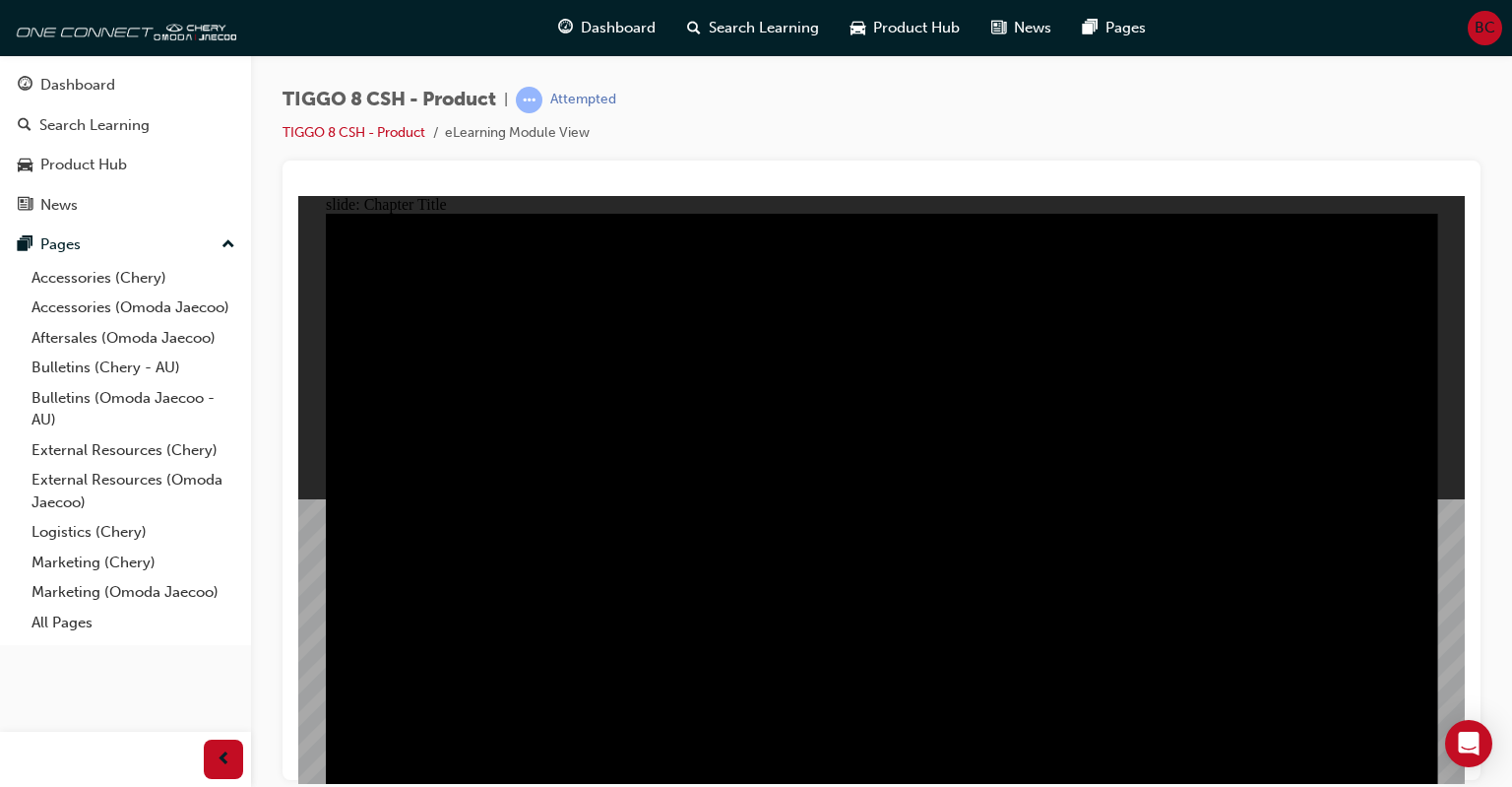 click 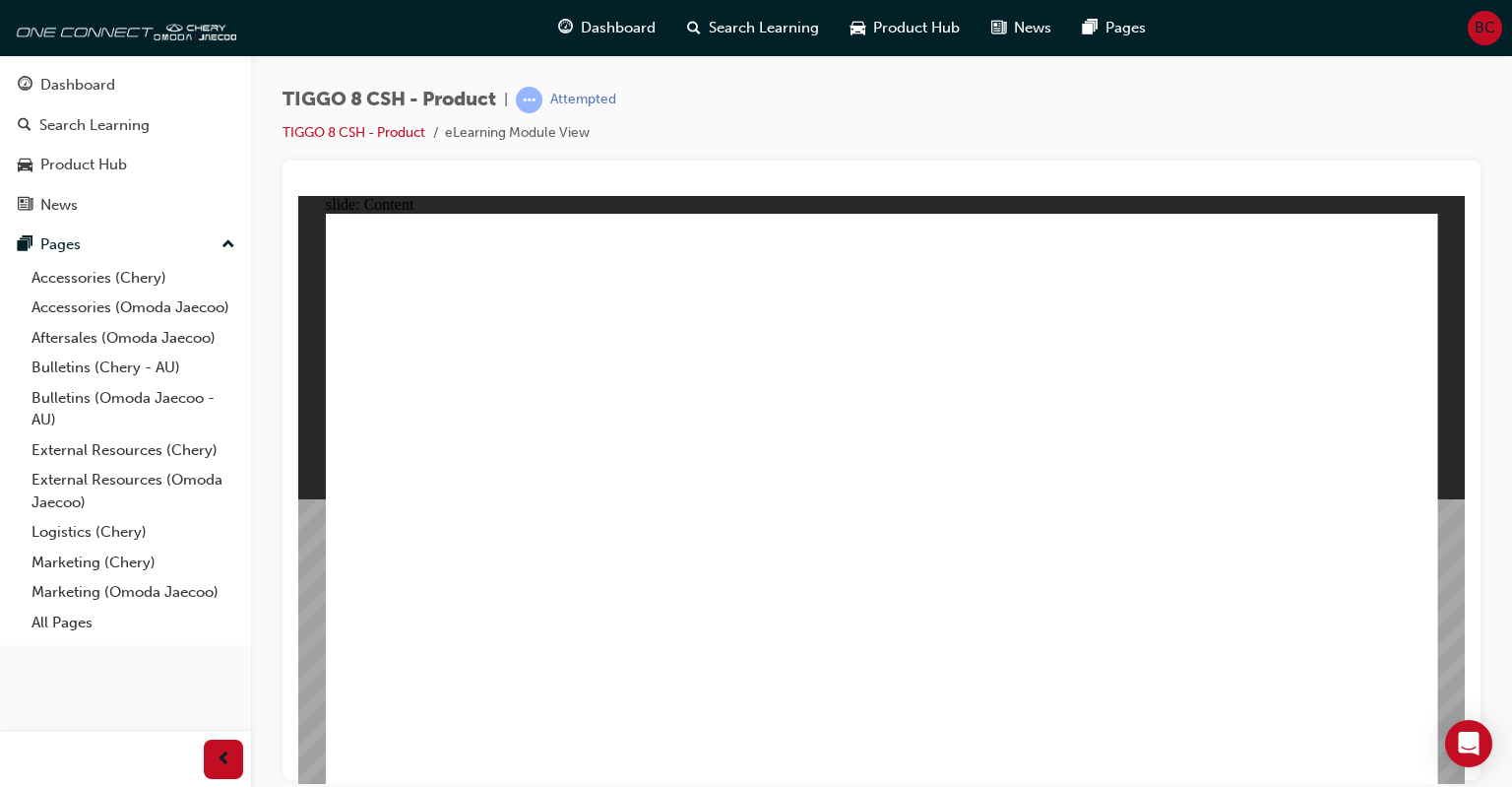 click 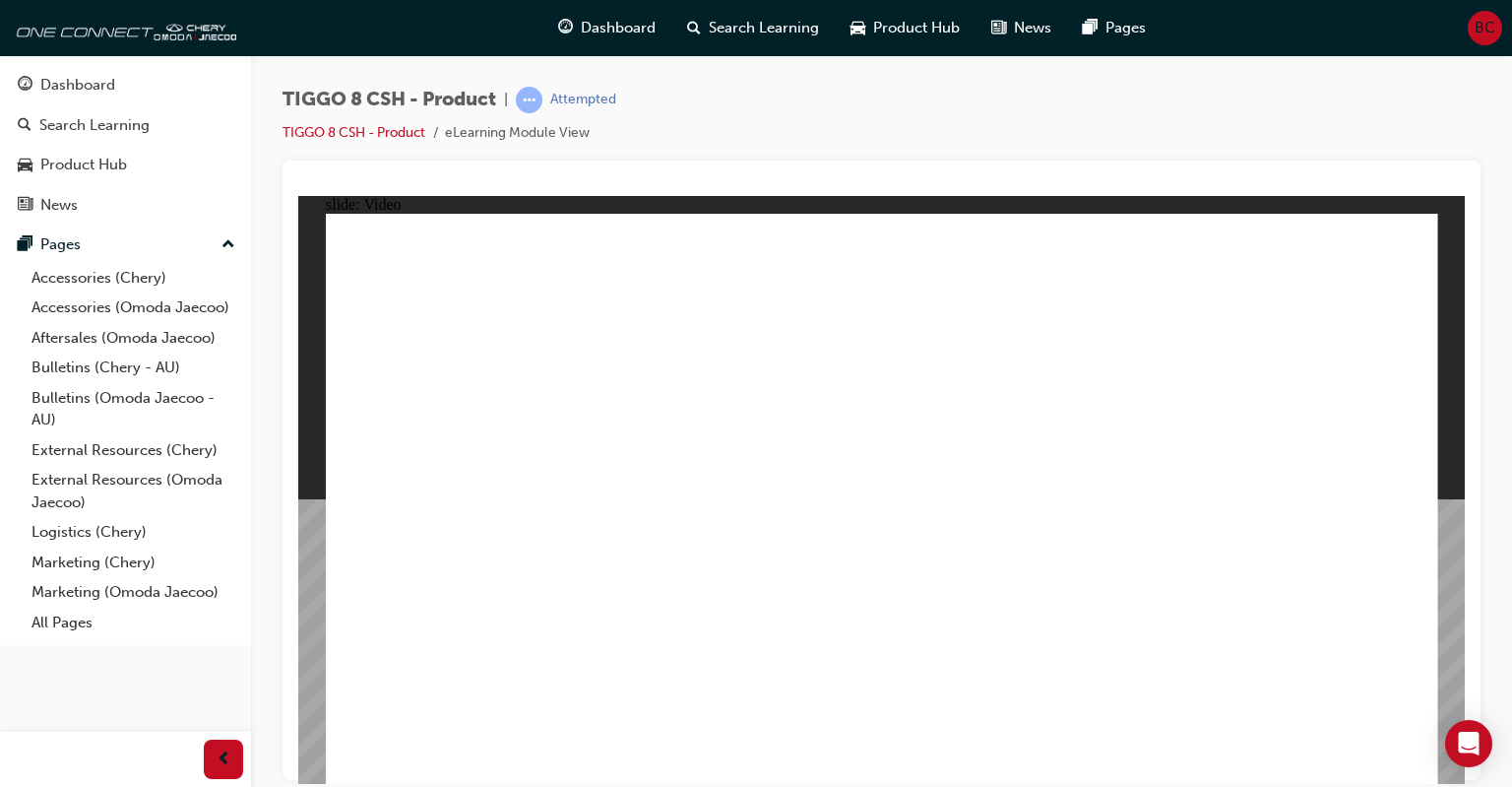 click 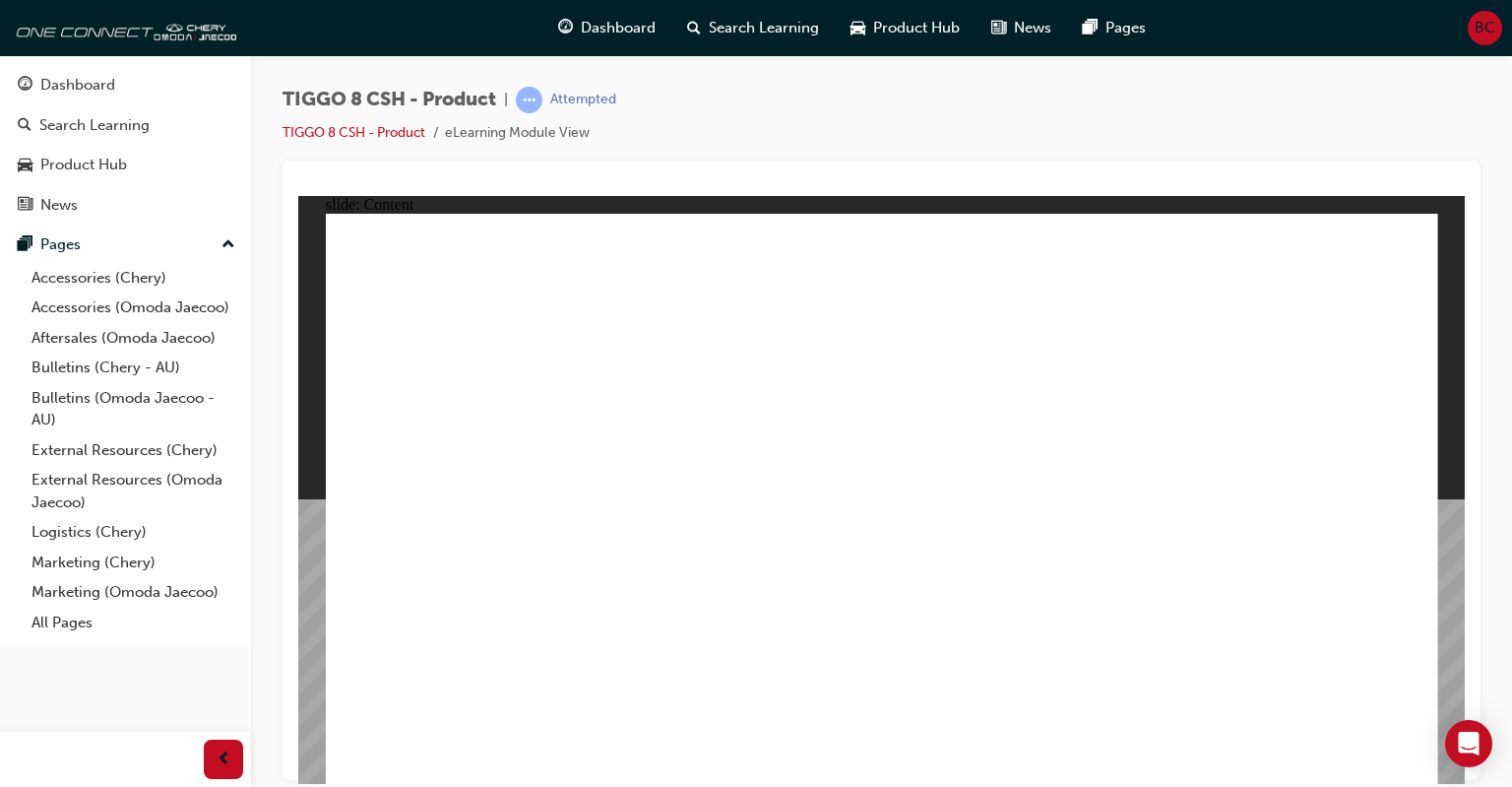 click 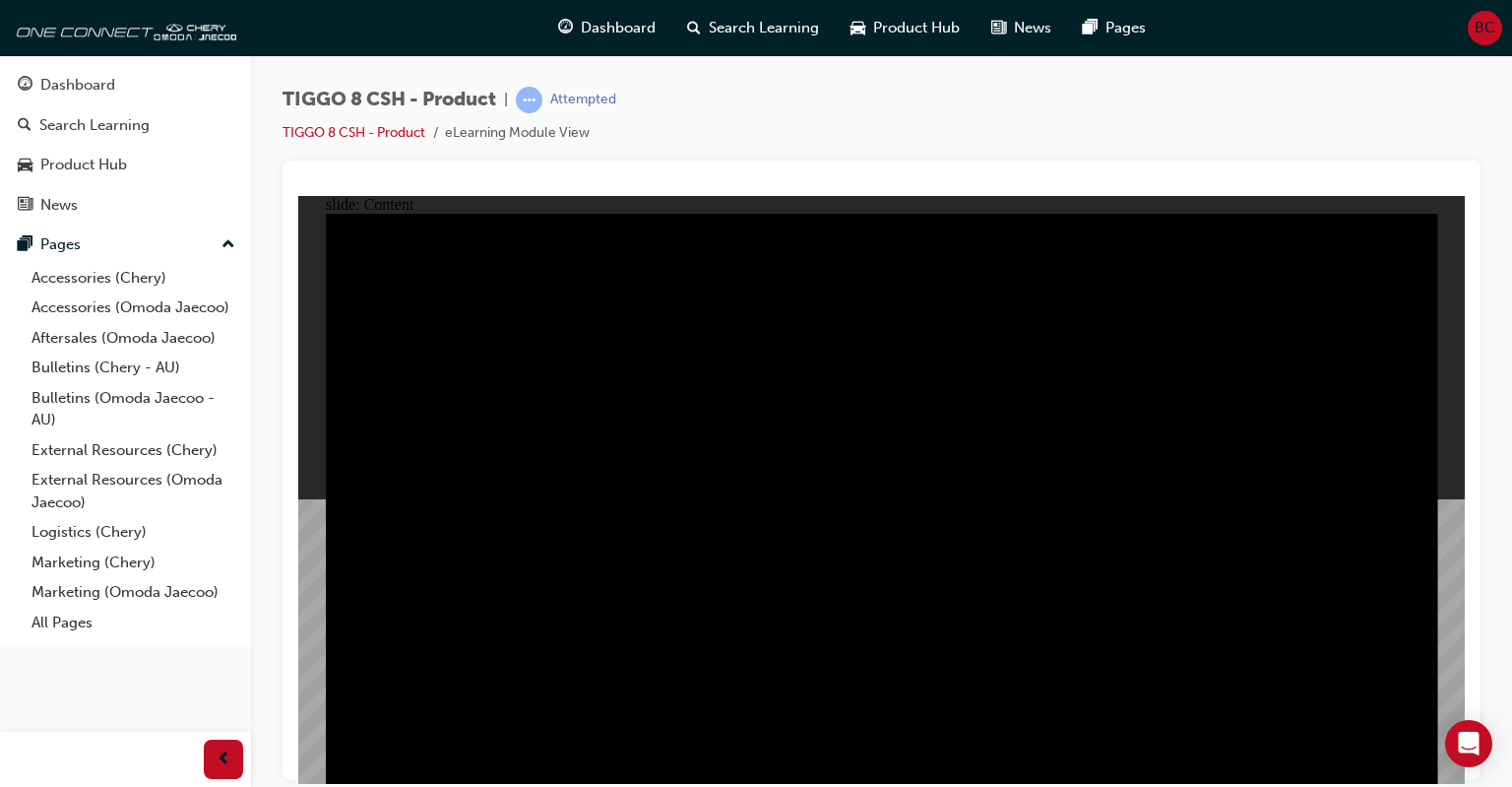 click 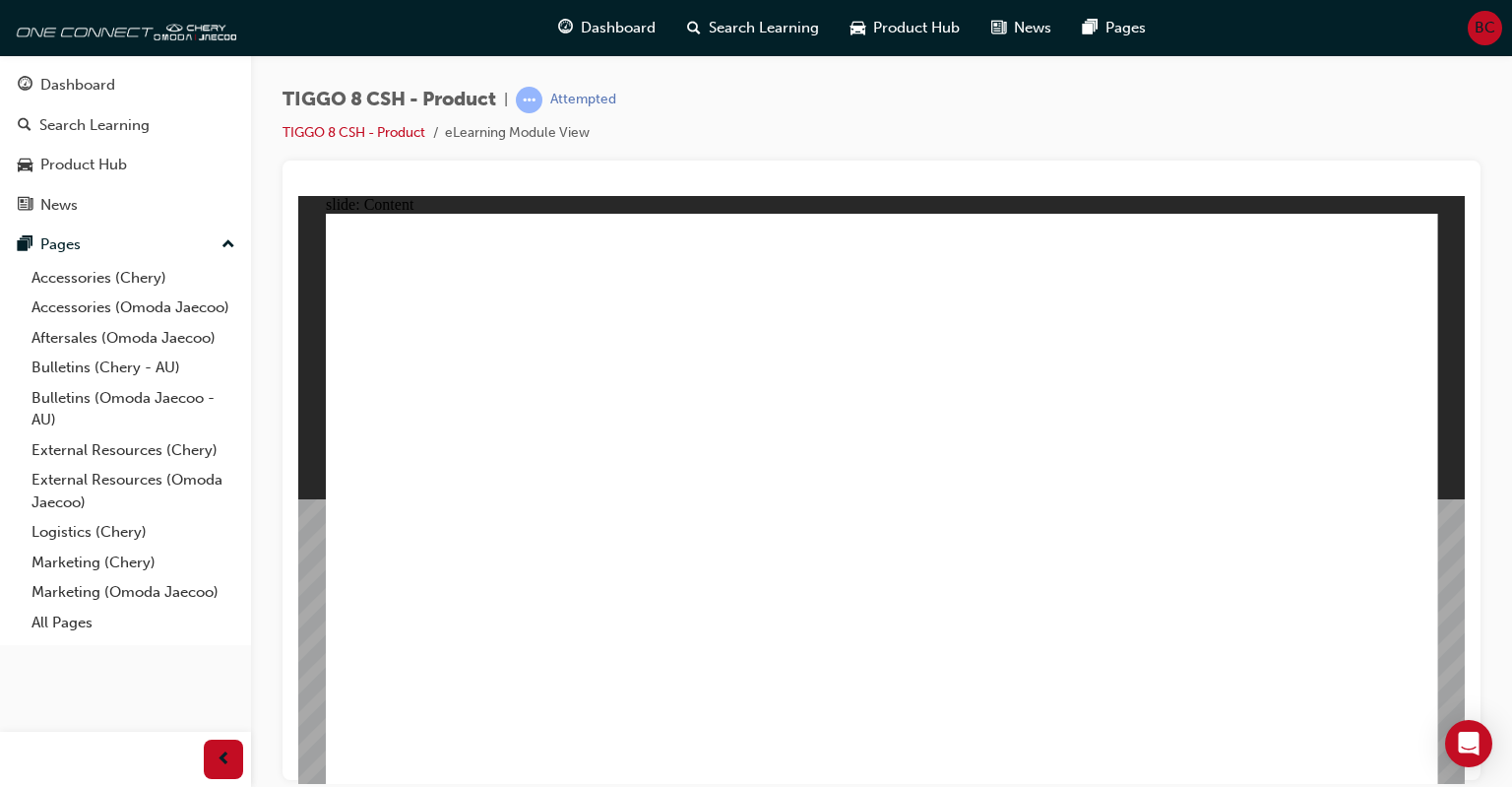 drag, startPoint x: 855, startPoint y: 557, endPoint x: 867, endPoint y: 557, distance: 12 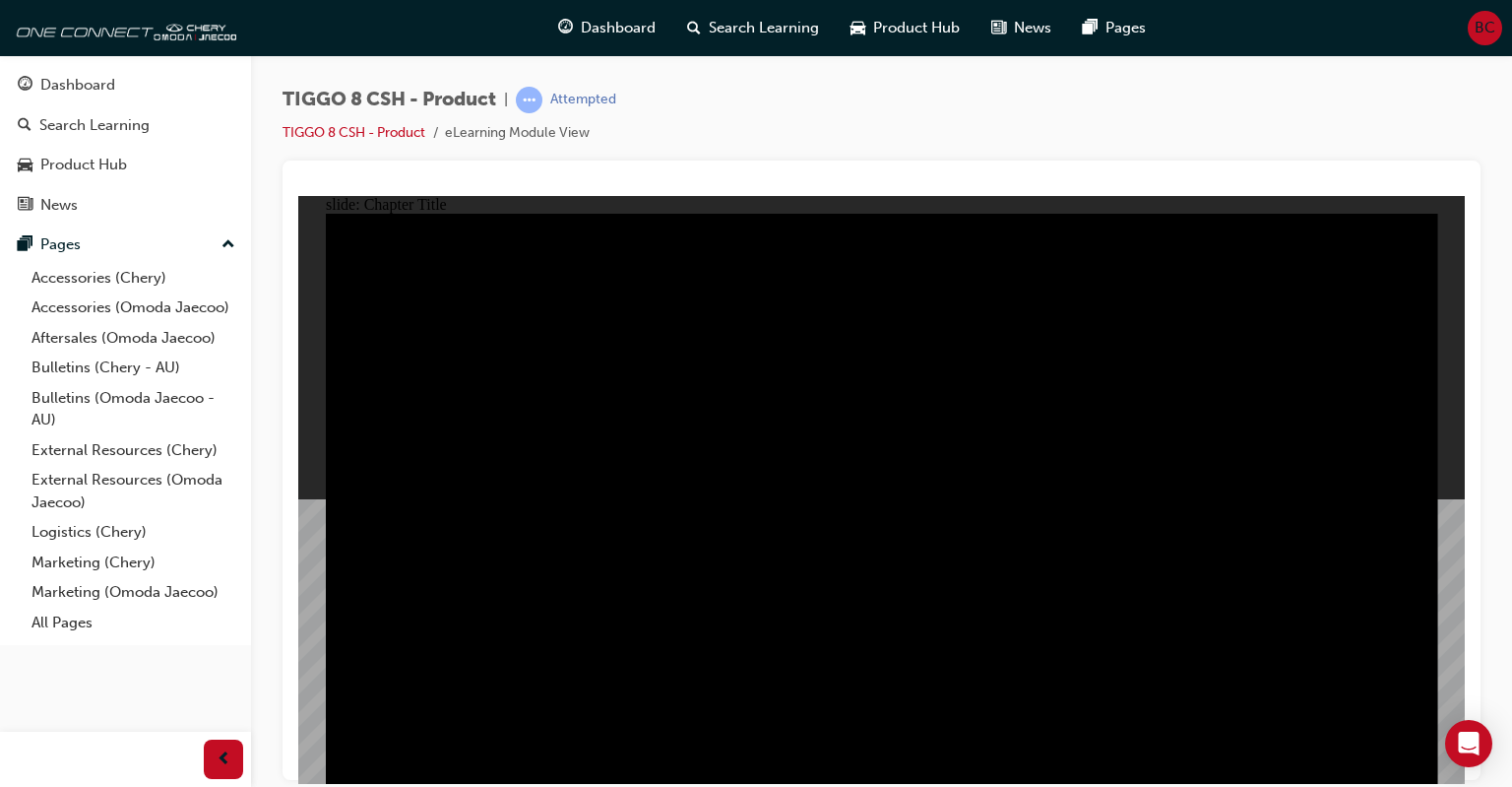 click 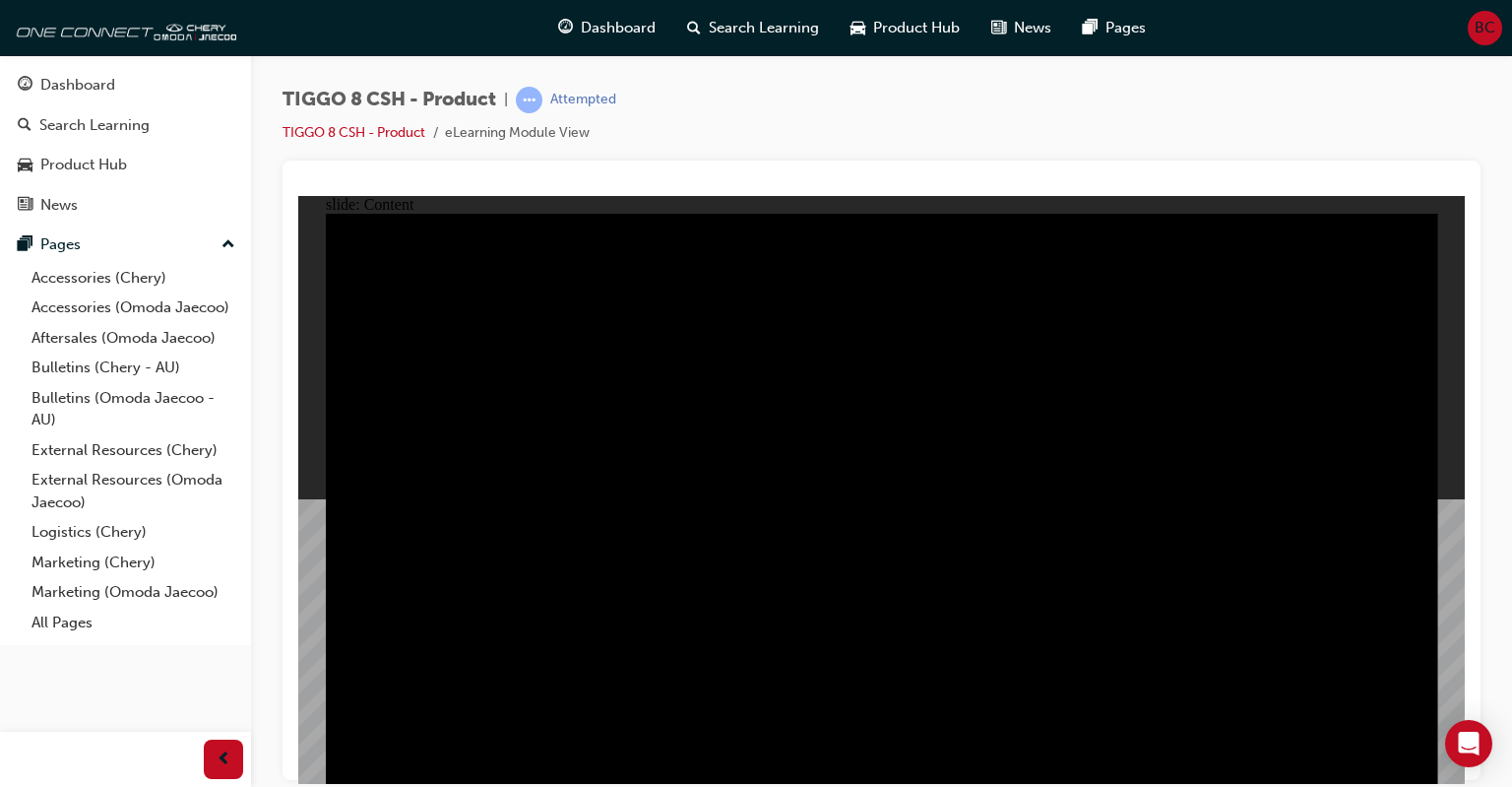 click 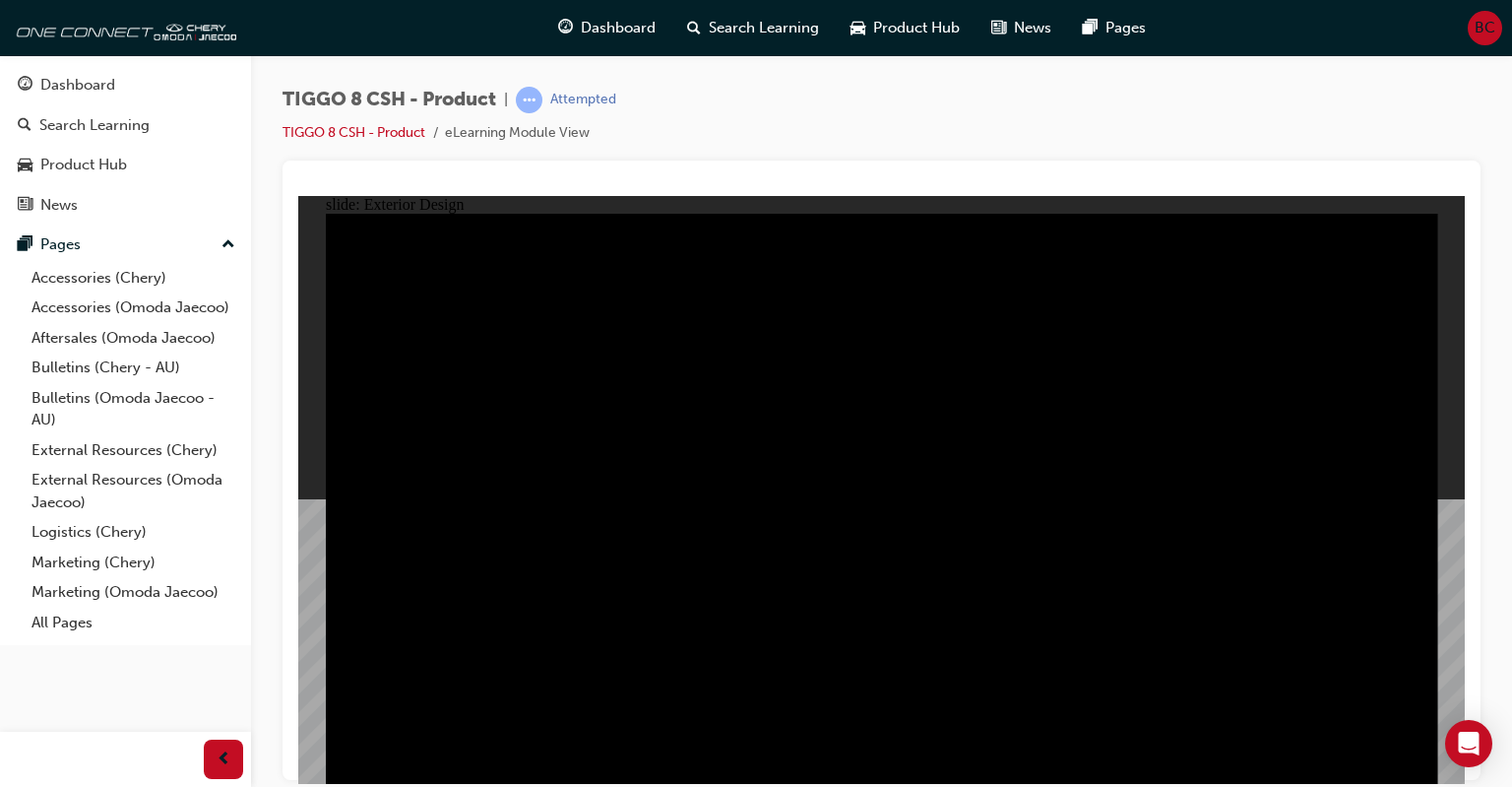 click 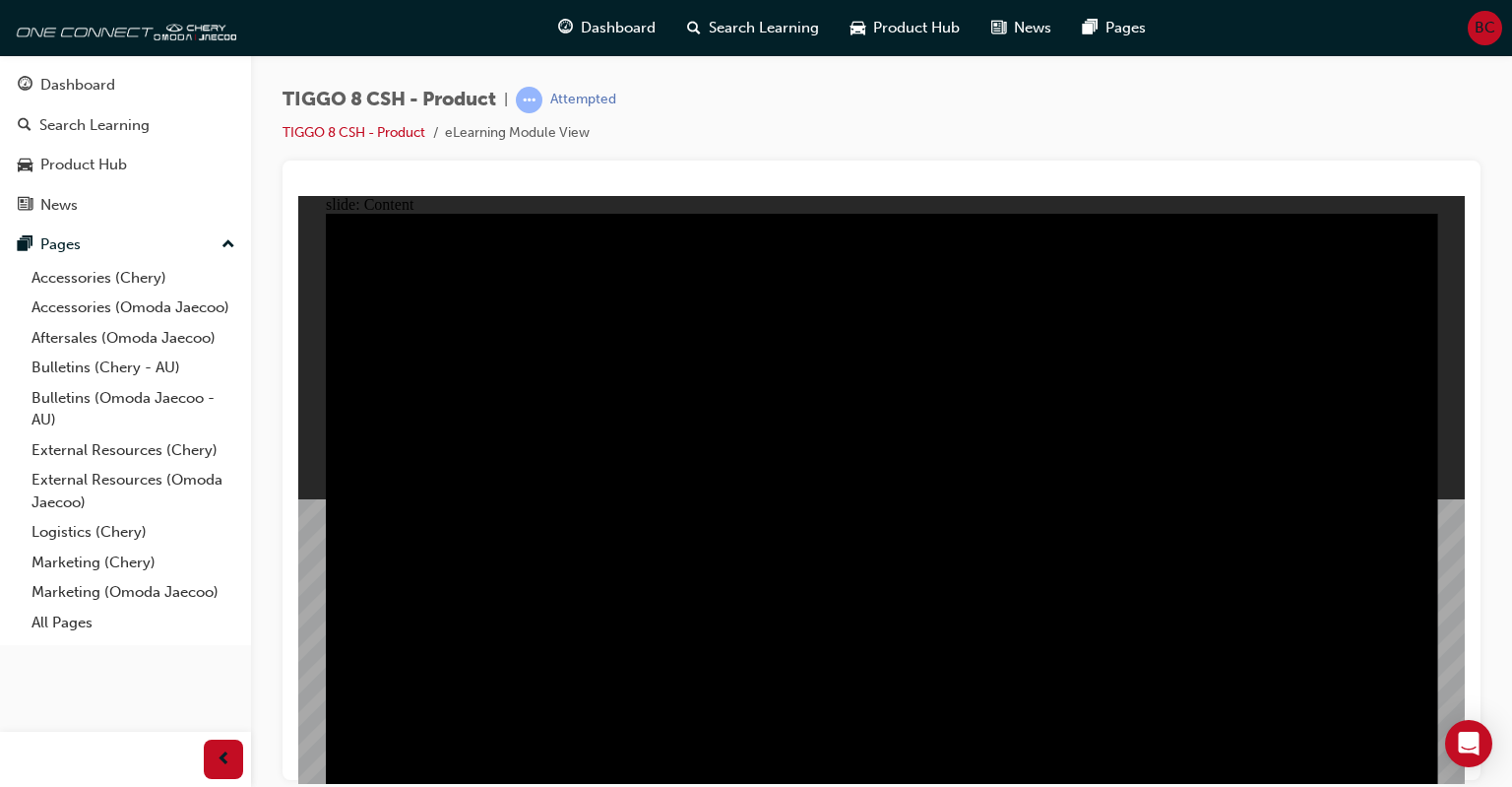 click 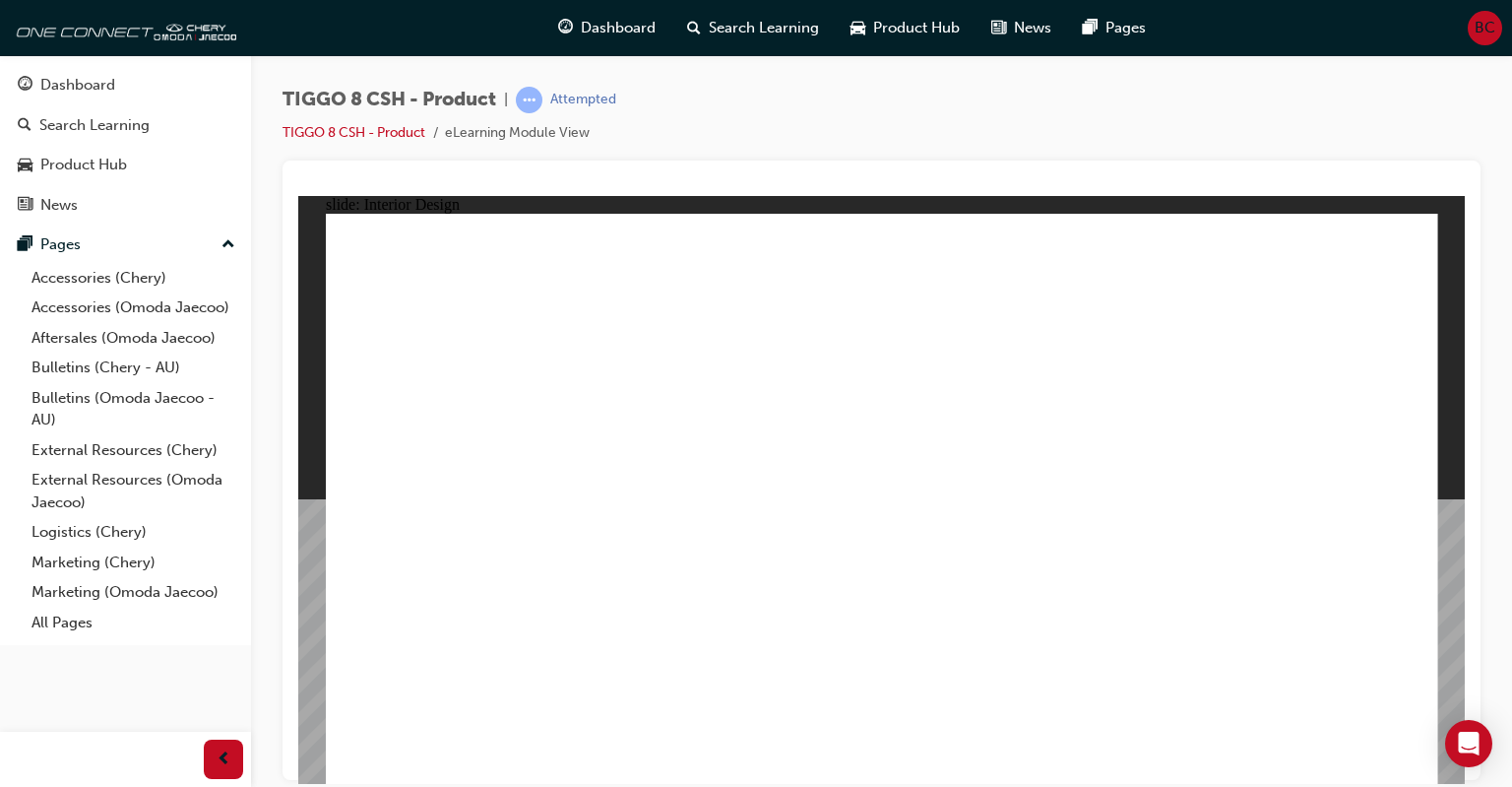 click 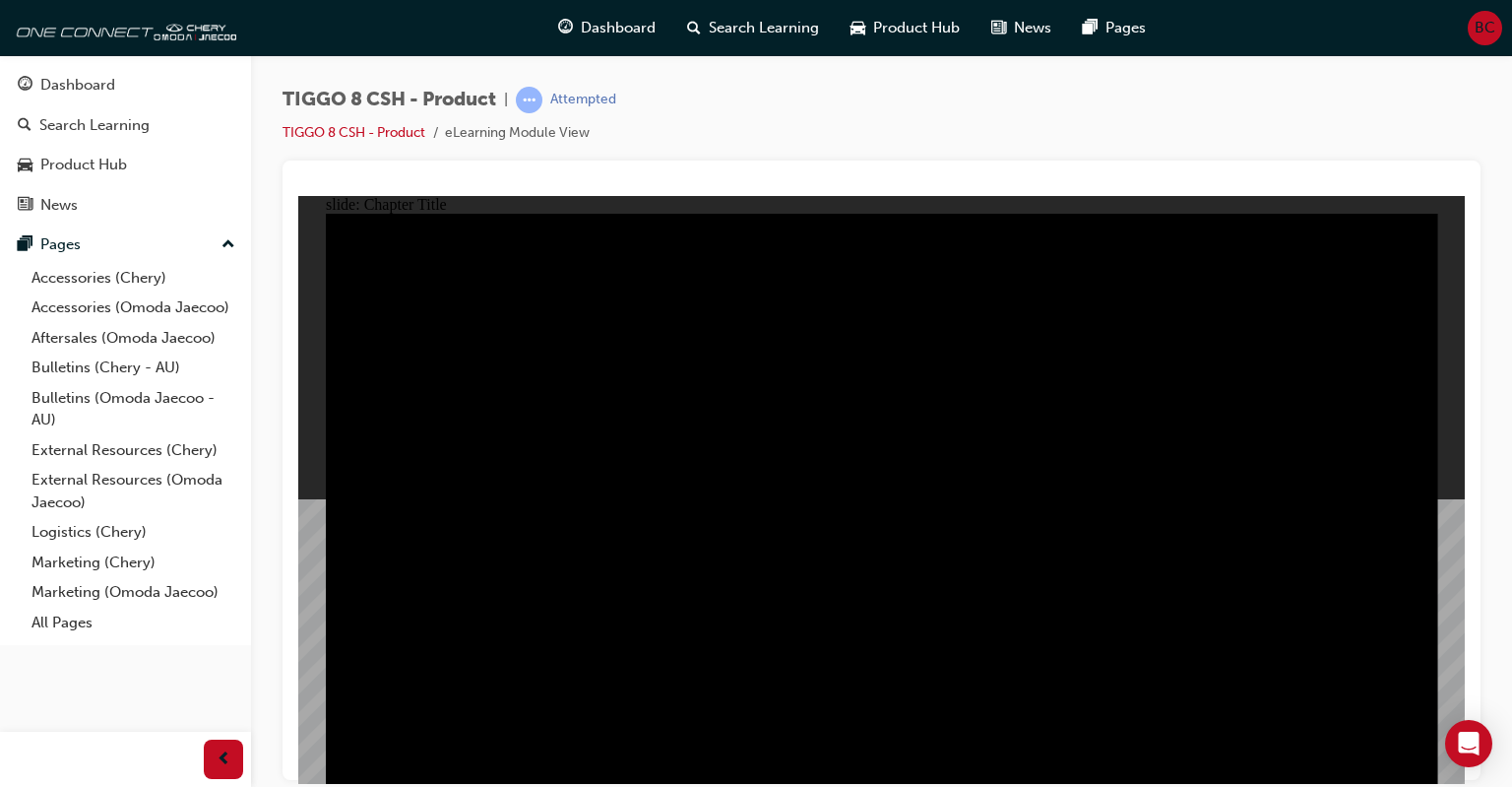 click 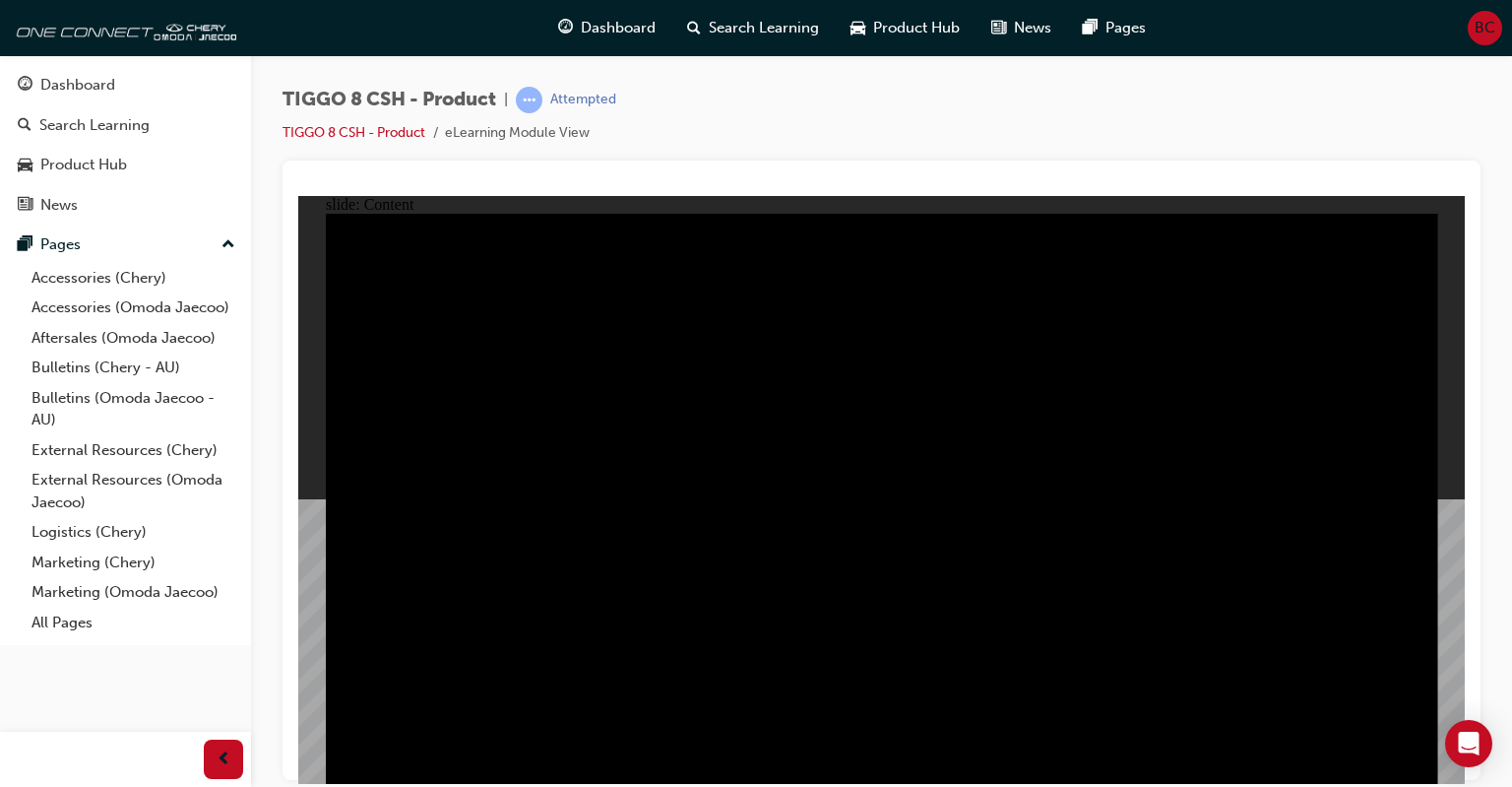 click 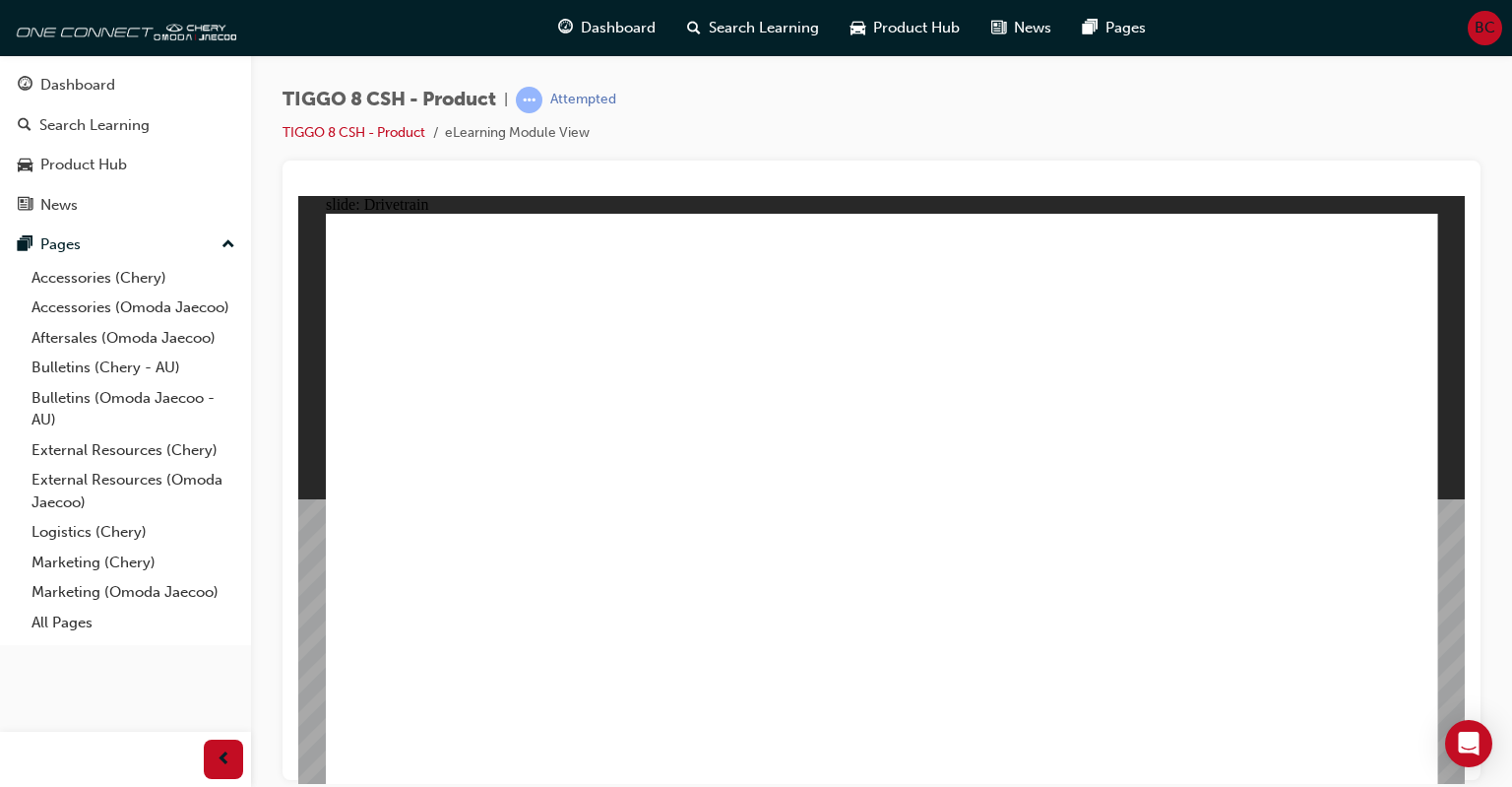 click 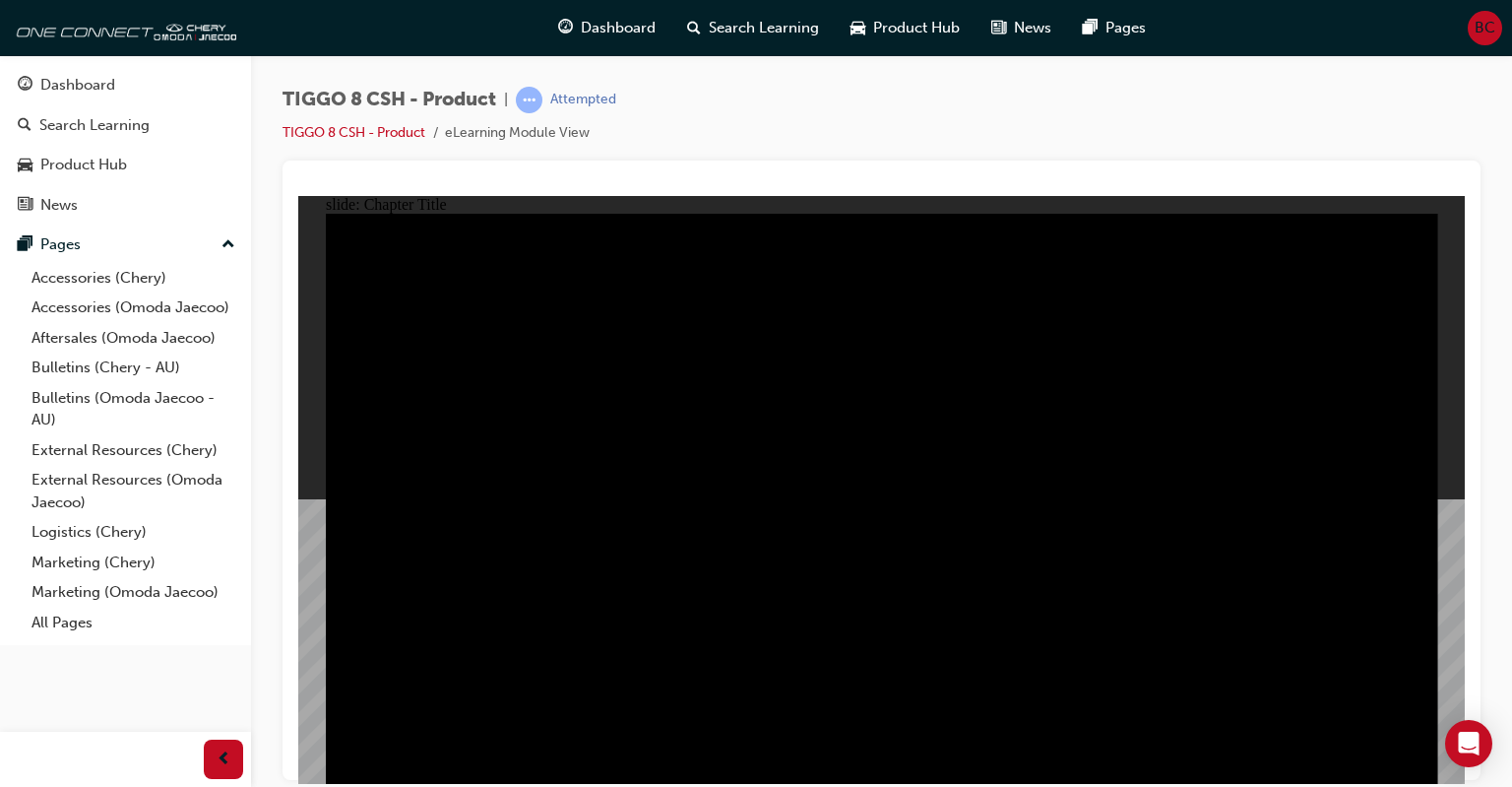 click 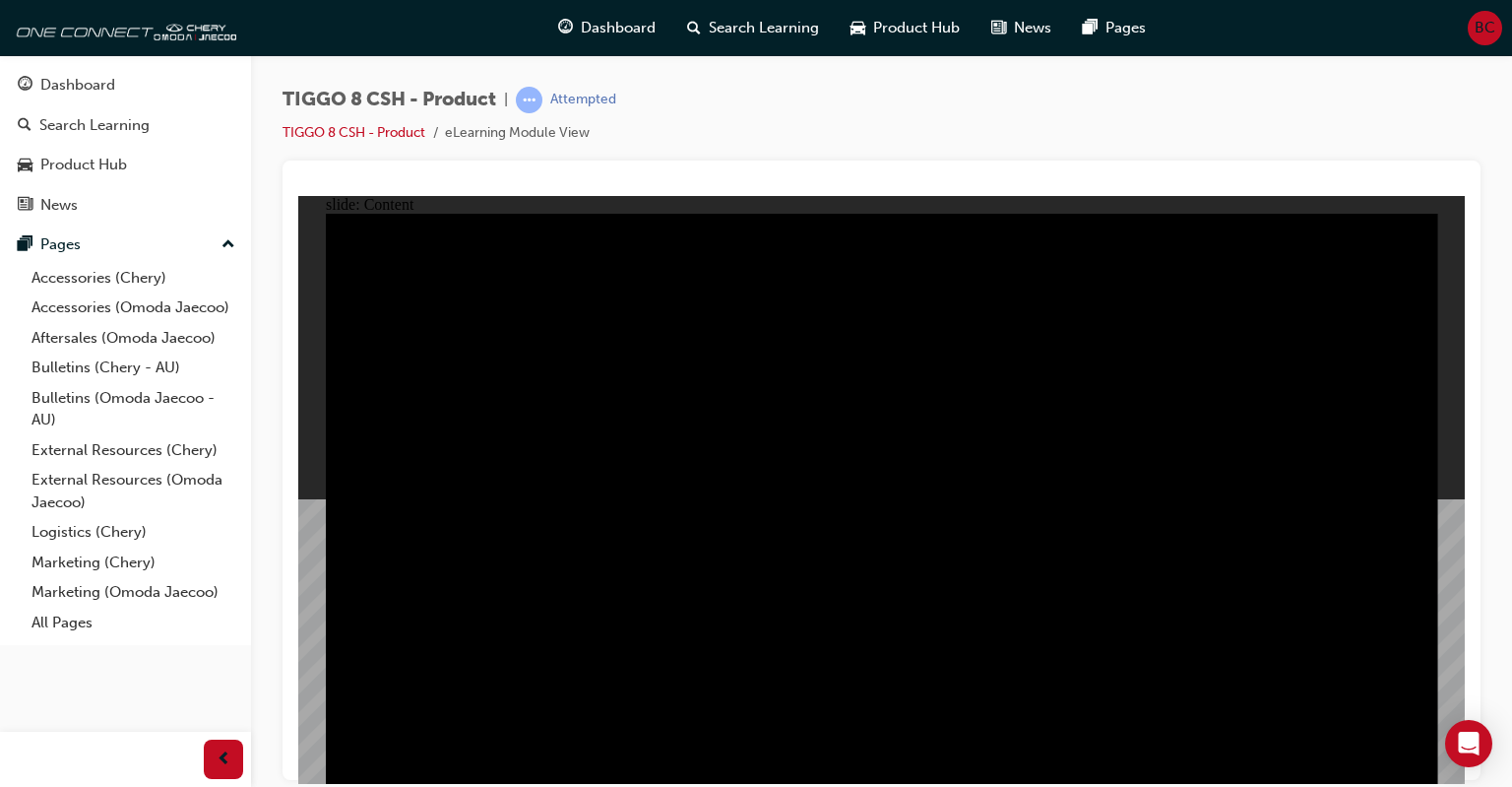 click 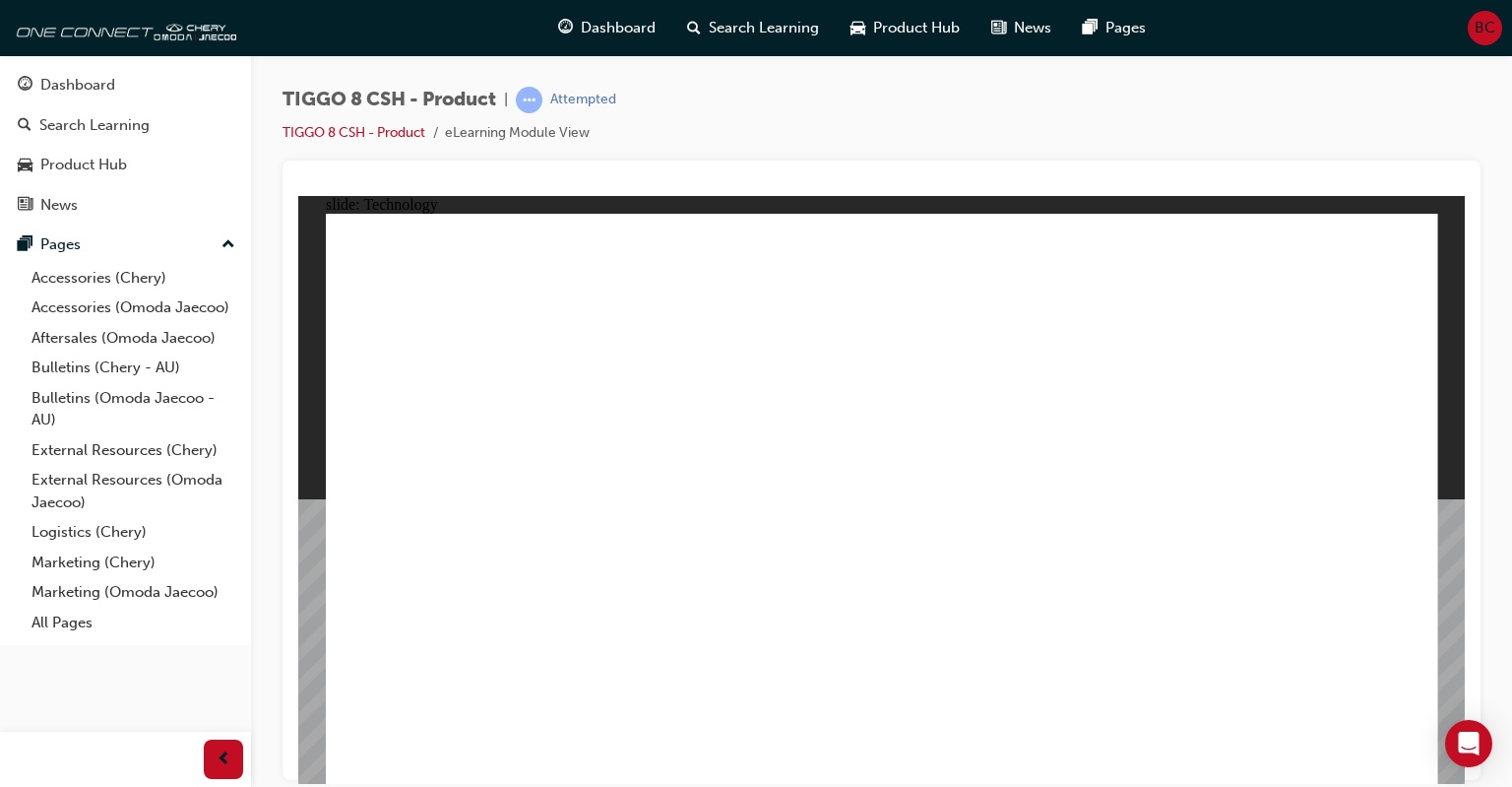 click 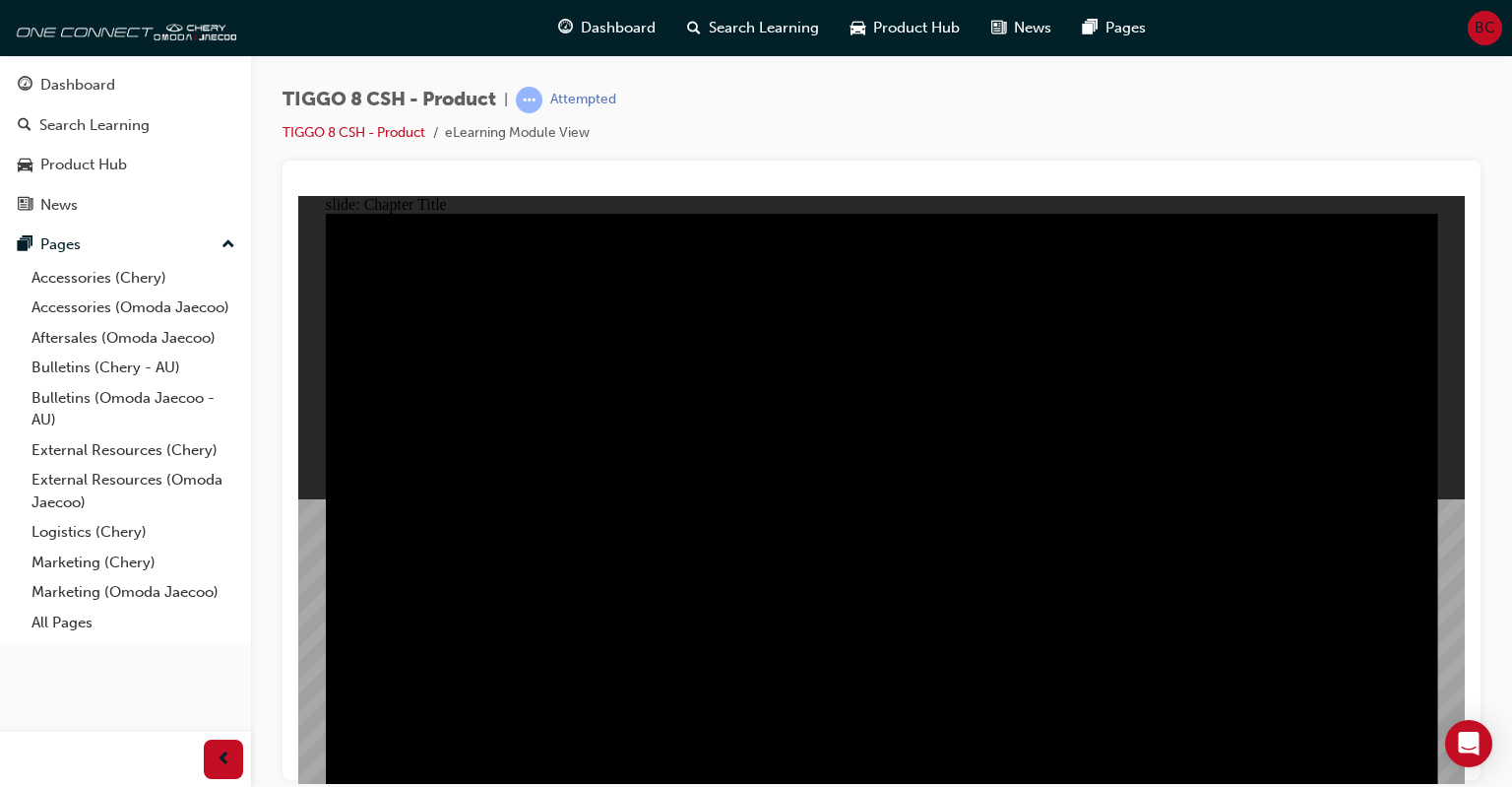 click 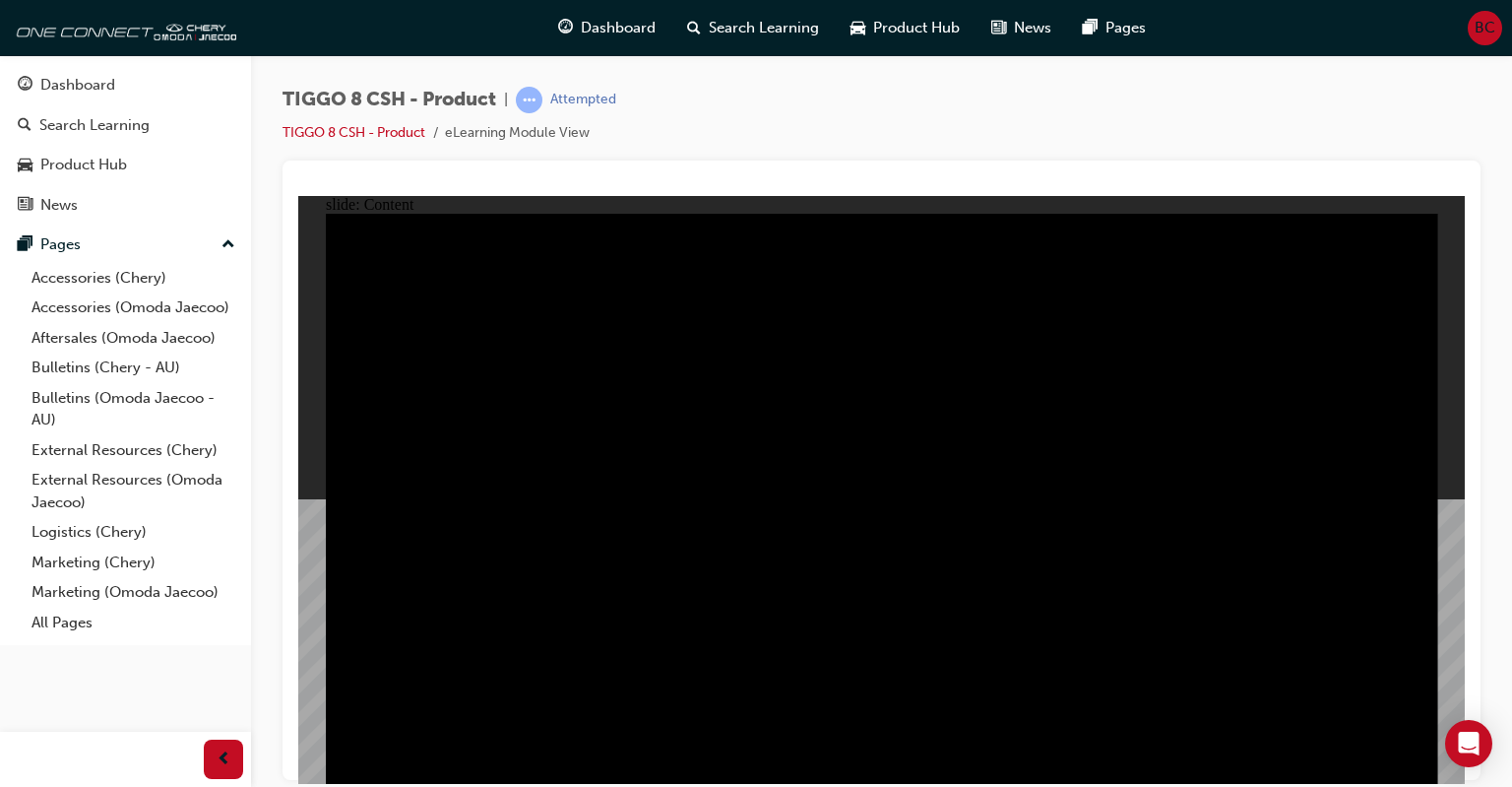 click 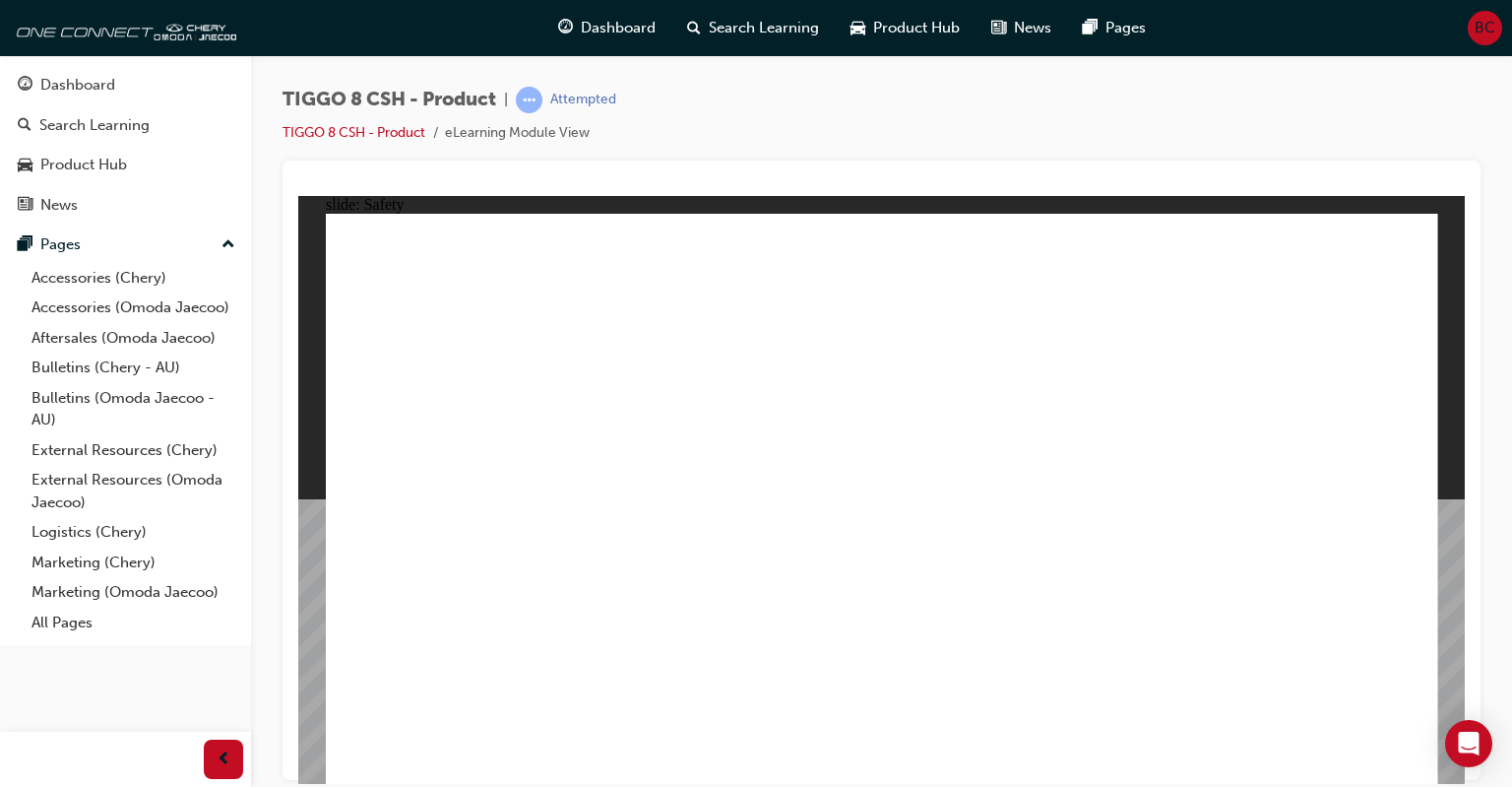 drag, startPoint x: 444, startPoint y: 616, endPoint x: 449, endPoint y: 633, distance: 17.720045 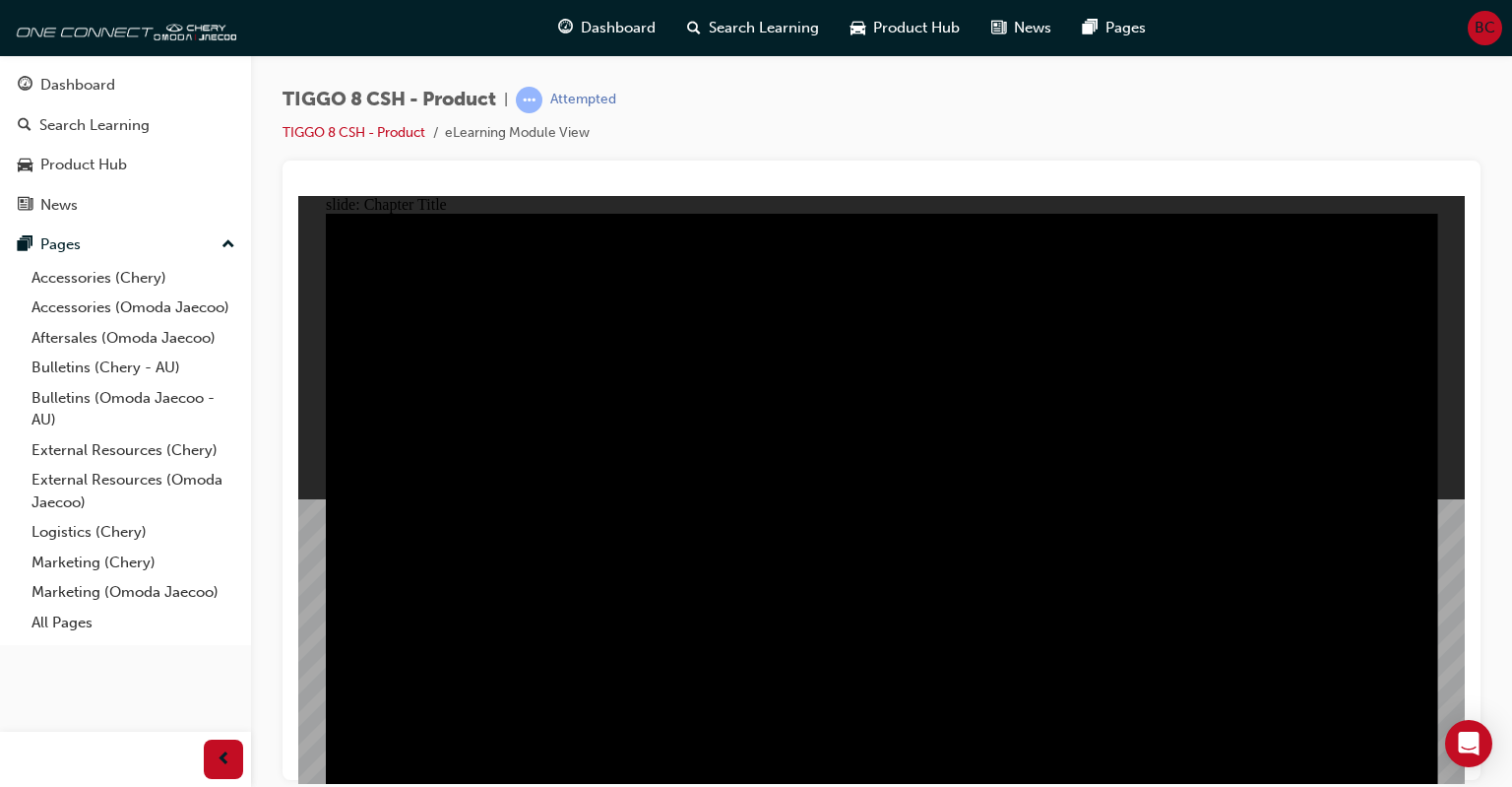 click 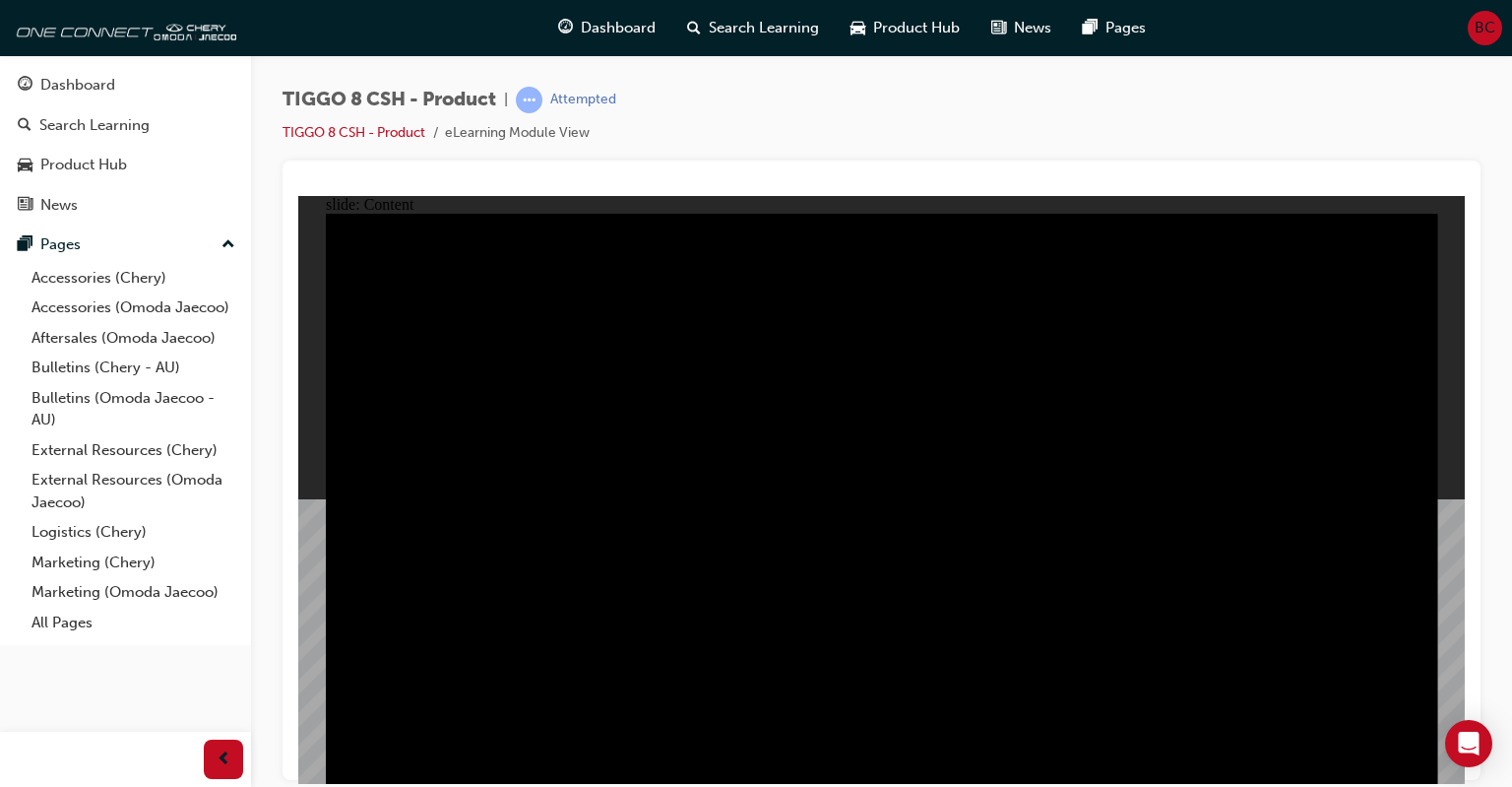 click 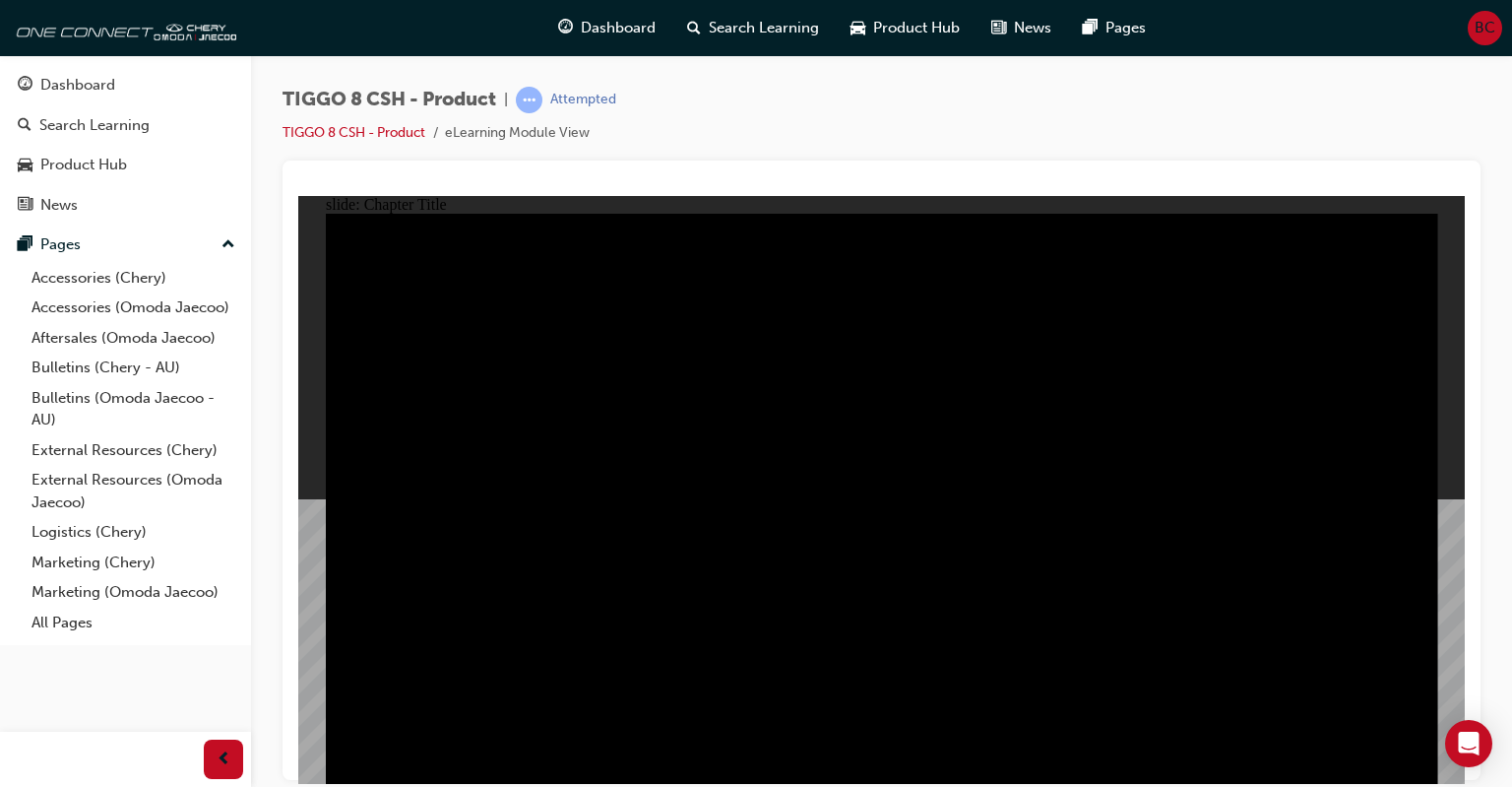 click 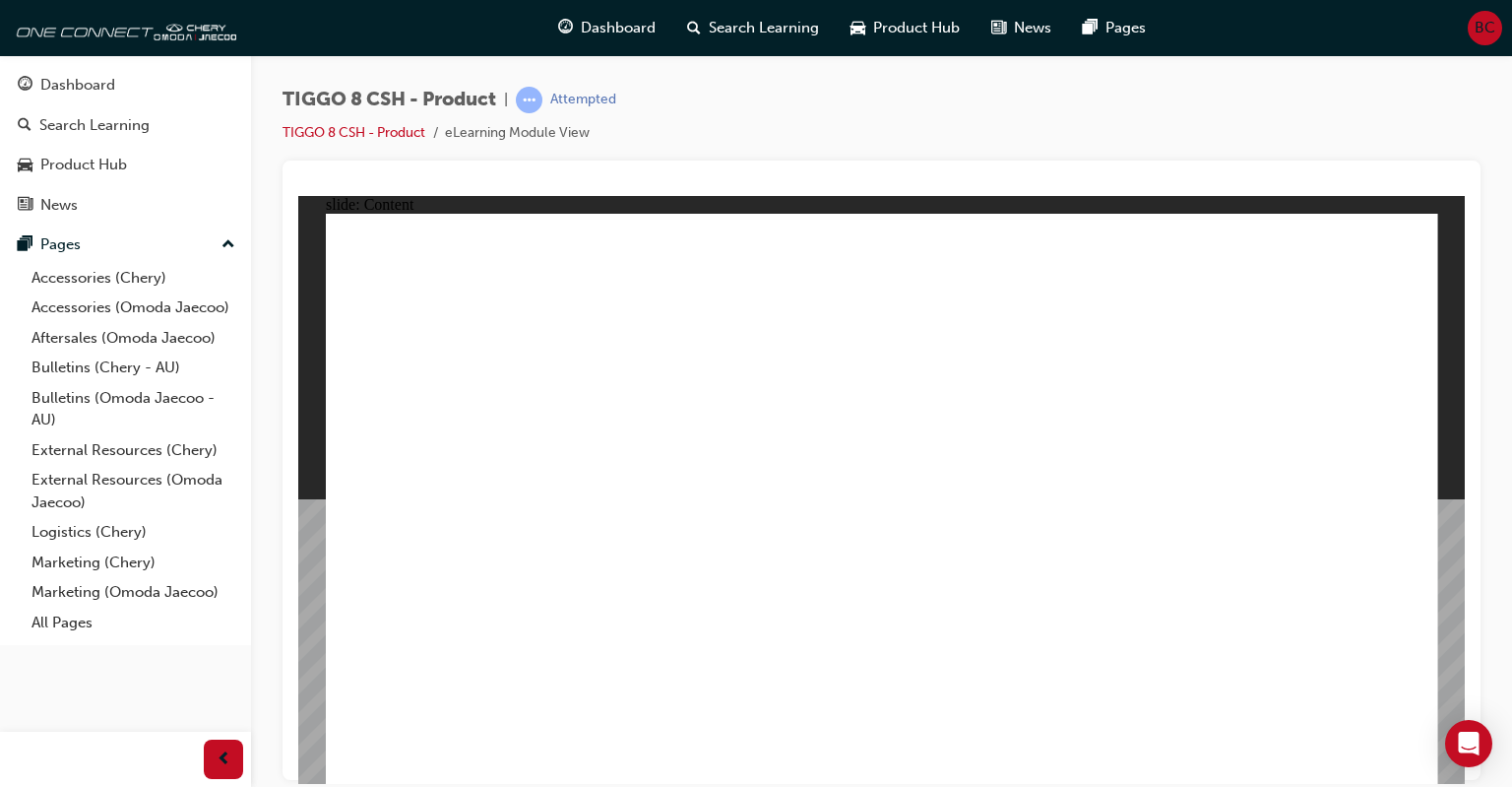 click 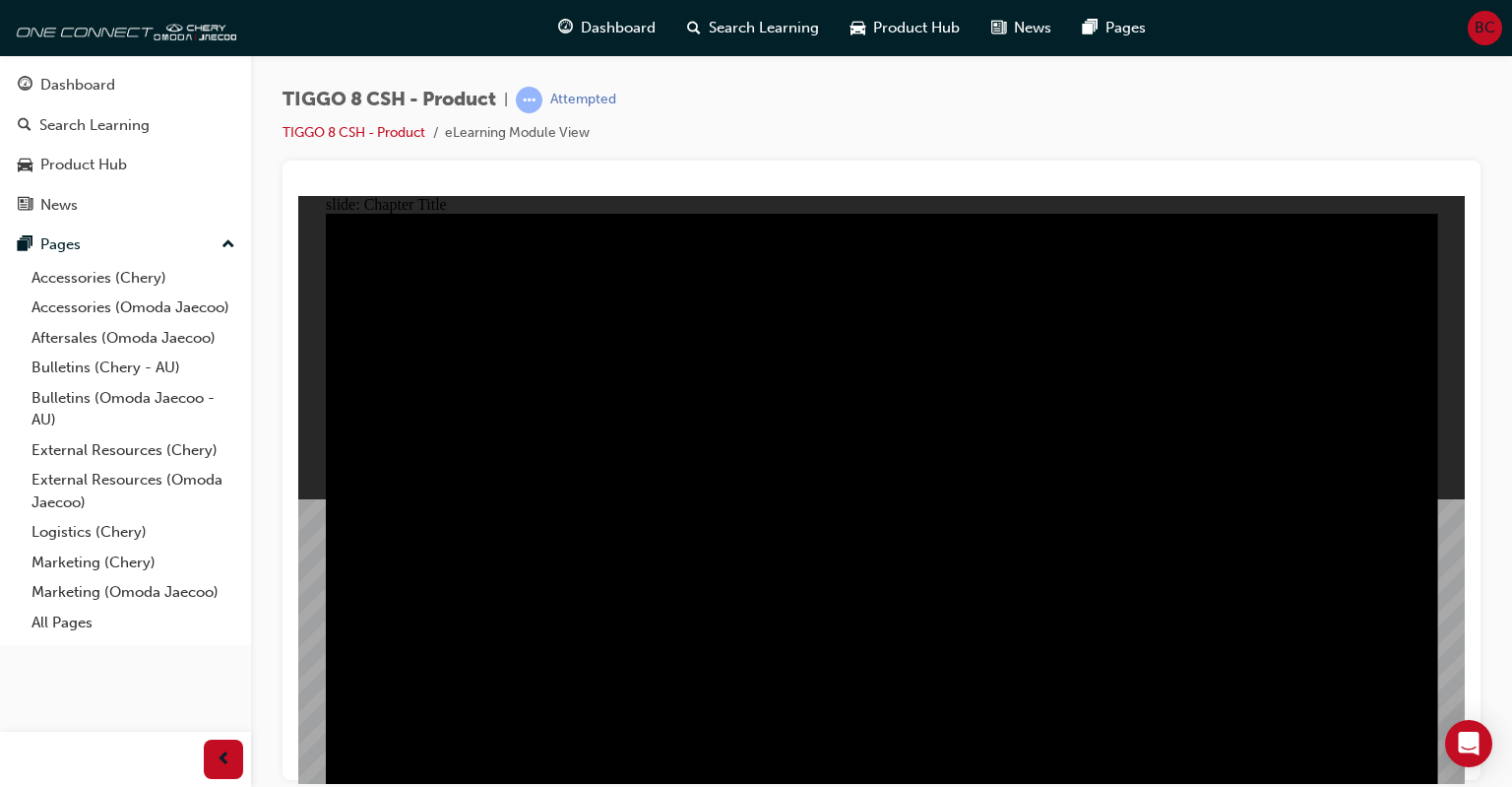 drag, startPoint x: 1027, startPoint y: 550, endPoint x: 831, endPoint y: 579, distance: 198.1338 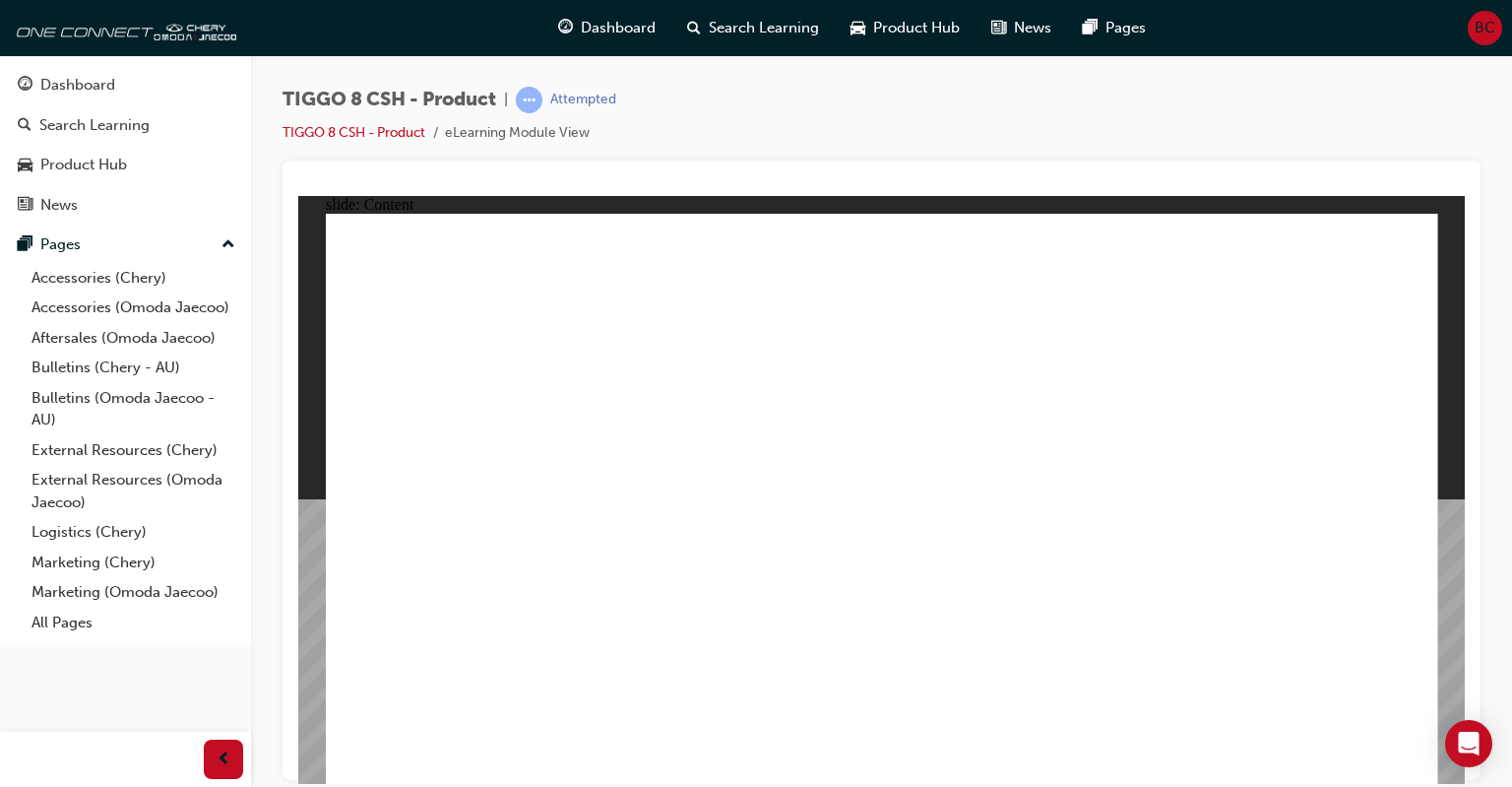 click 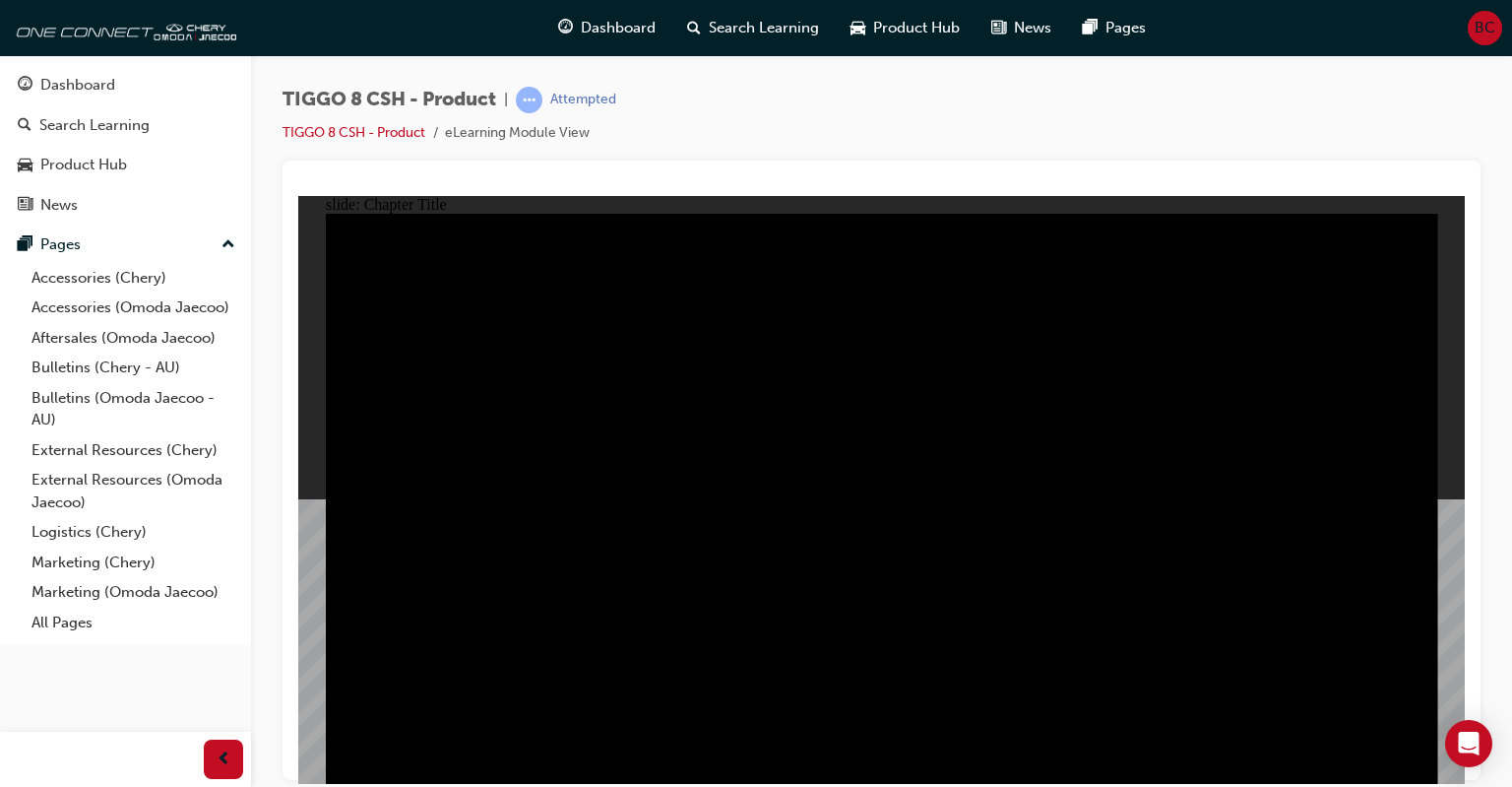 click 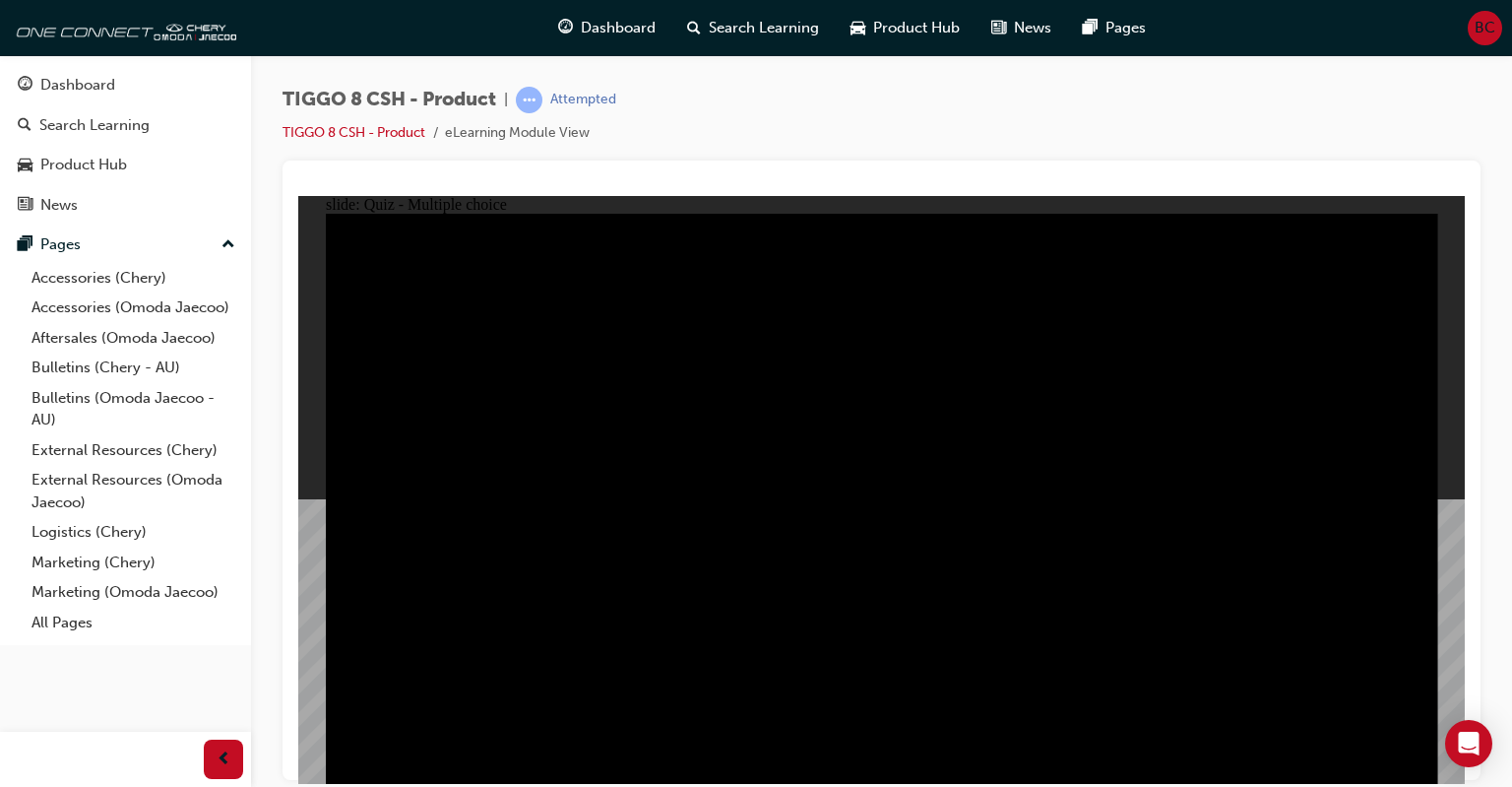drag, startPoint x: 802, startPoint y: 135, endPoint x: 775, endPoint y: 178, distance: 50.774009 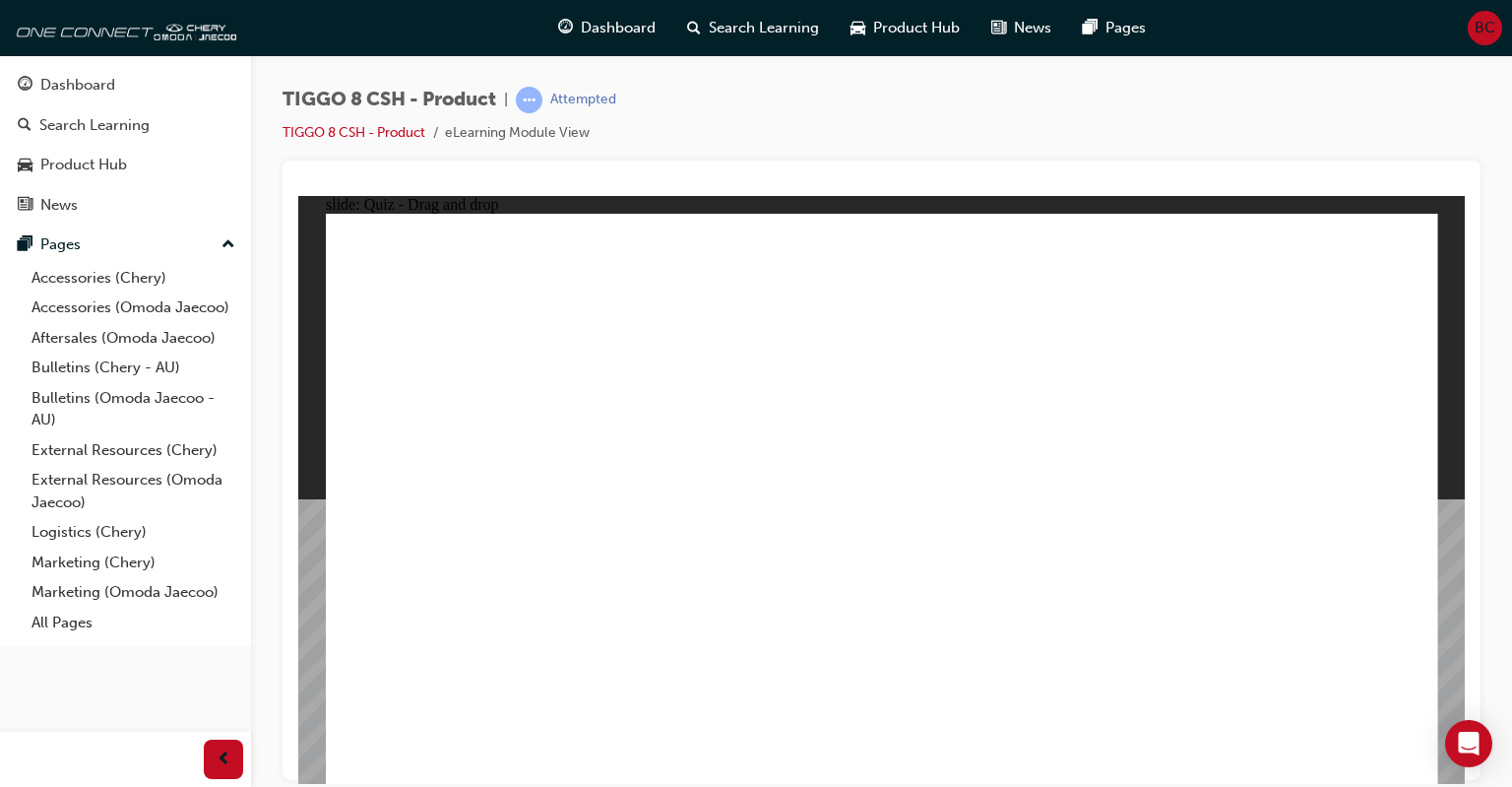 drag, startPoint x: 973, startPoint y: 411, endPoint x: 899, endPoint y: 557, distance: 163.68262 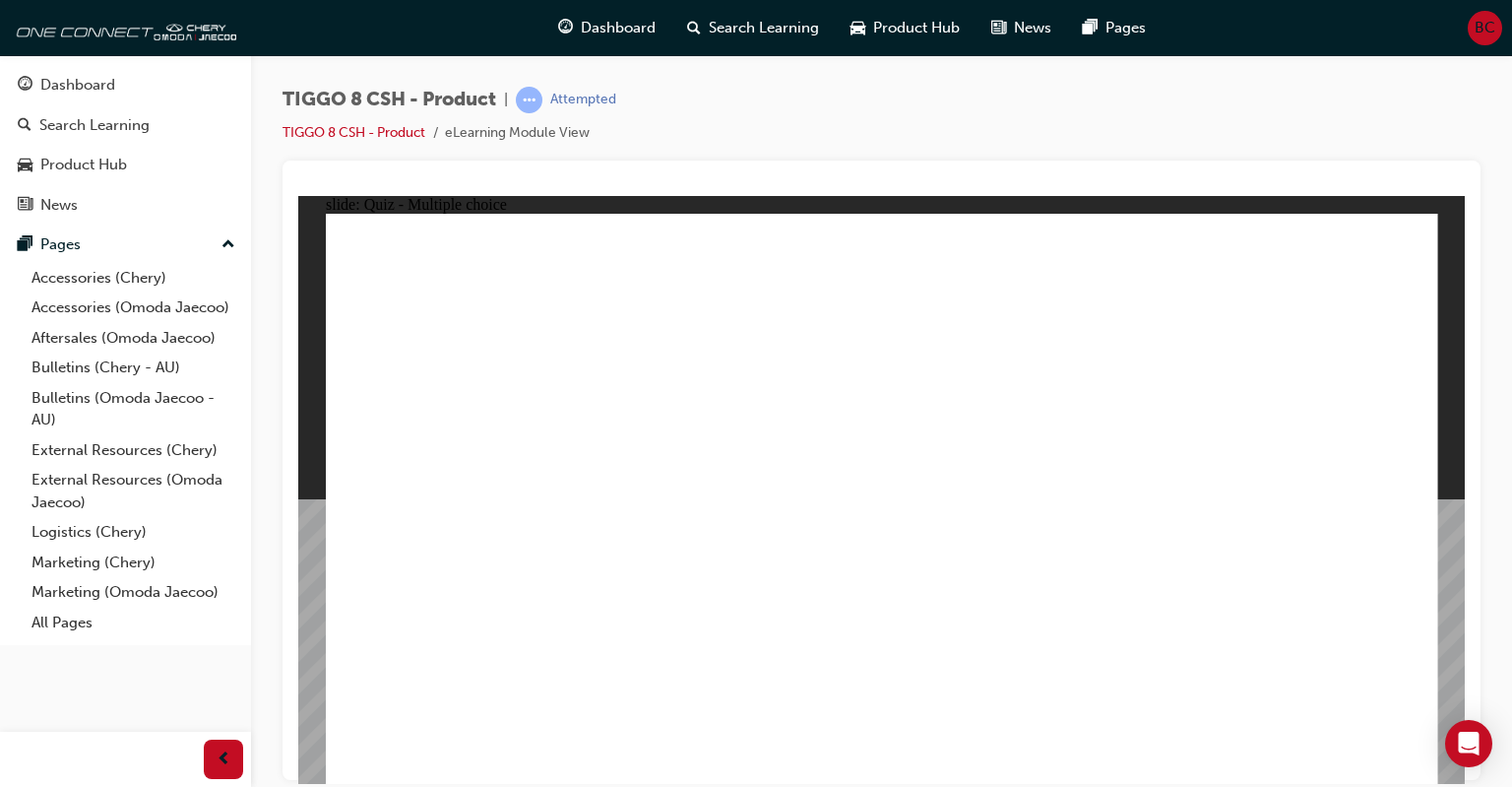 click 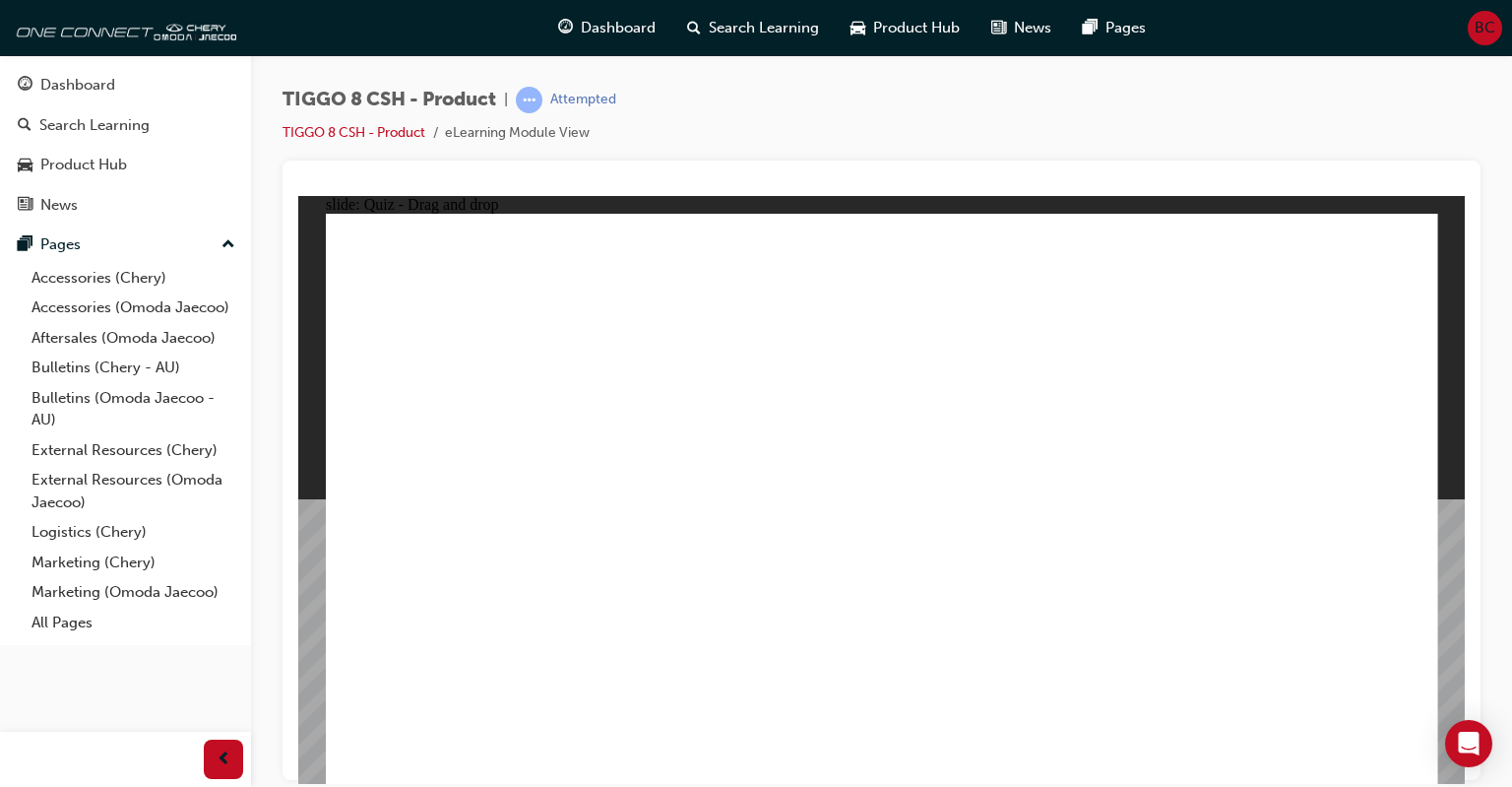 drag, startPoint x: 933, startPoint y: 274, endPoint x: 996, endPoint y: 541, distance: 274.33192 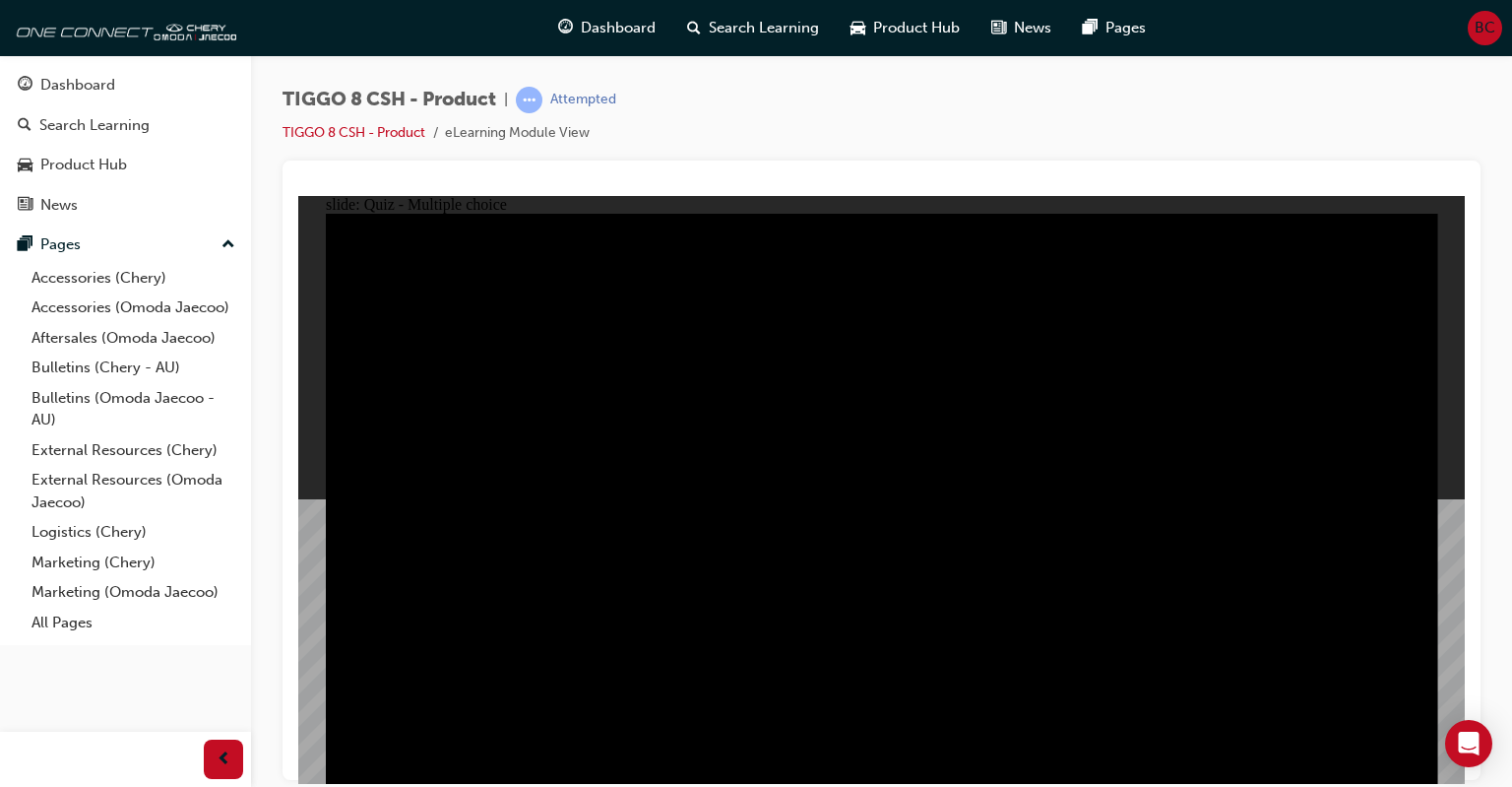 drag, startPoint x: 392, startPoint y: 363, endPoint x: 620, endPoint y: 392, distance: 229.8369 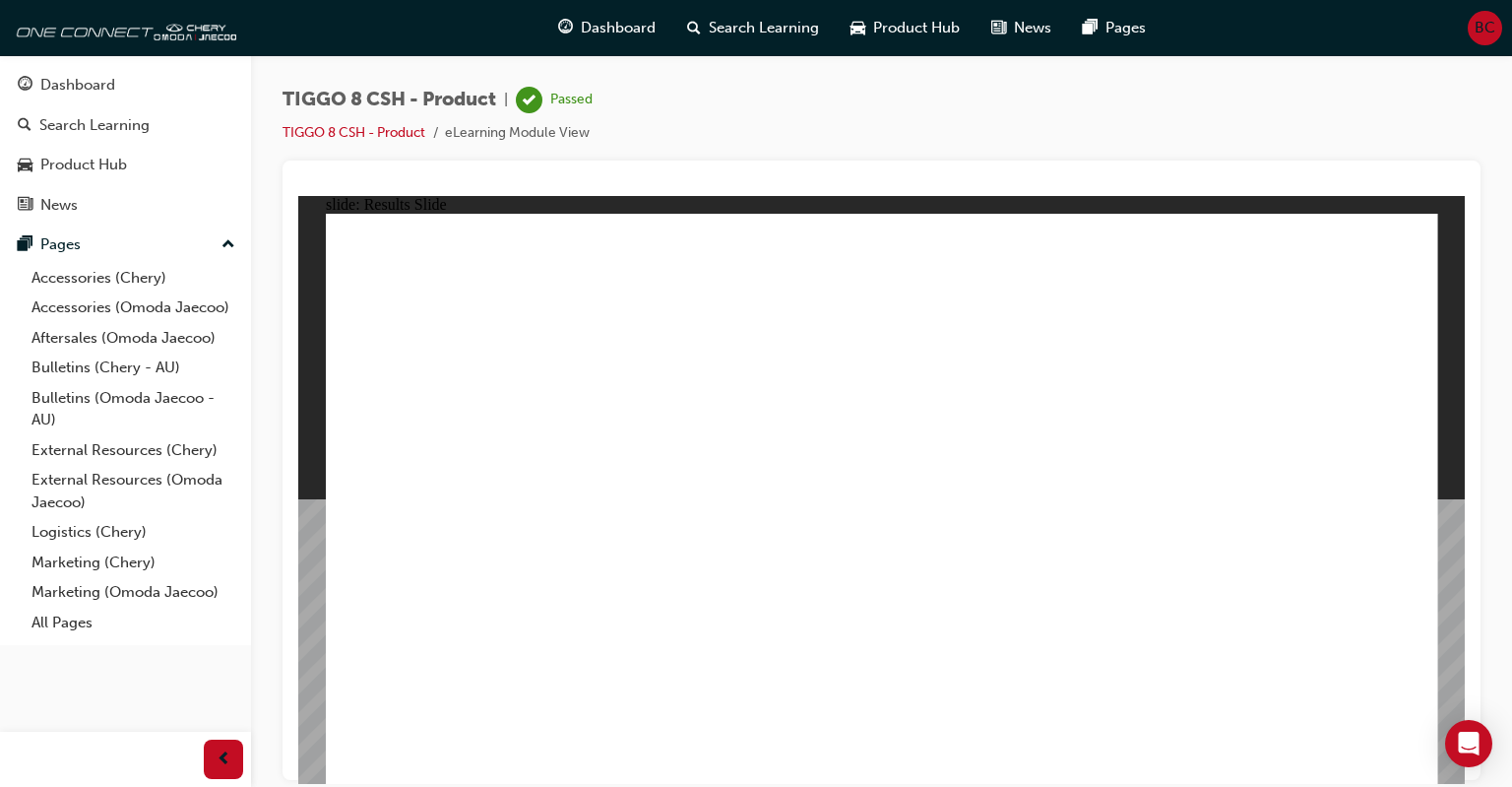 drag, startPoint x: 1239, startPoint y: 679, endPoint x: 1205, endPoint y: 680, distance: 34.014703 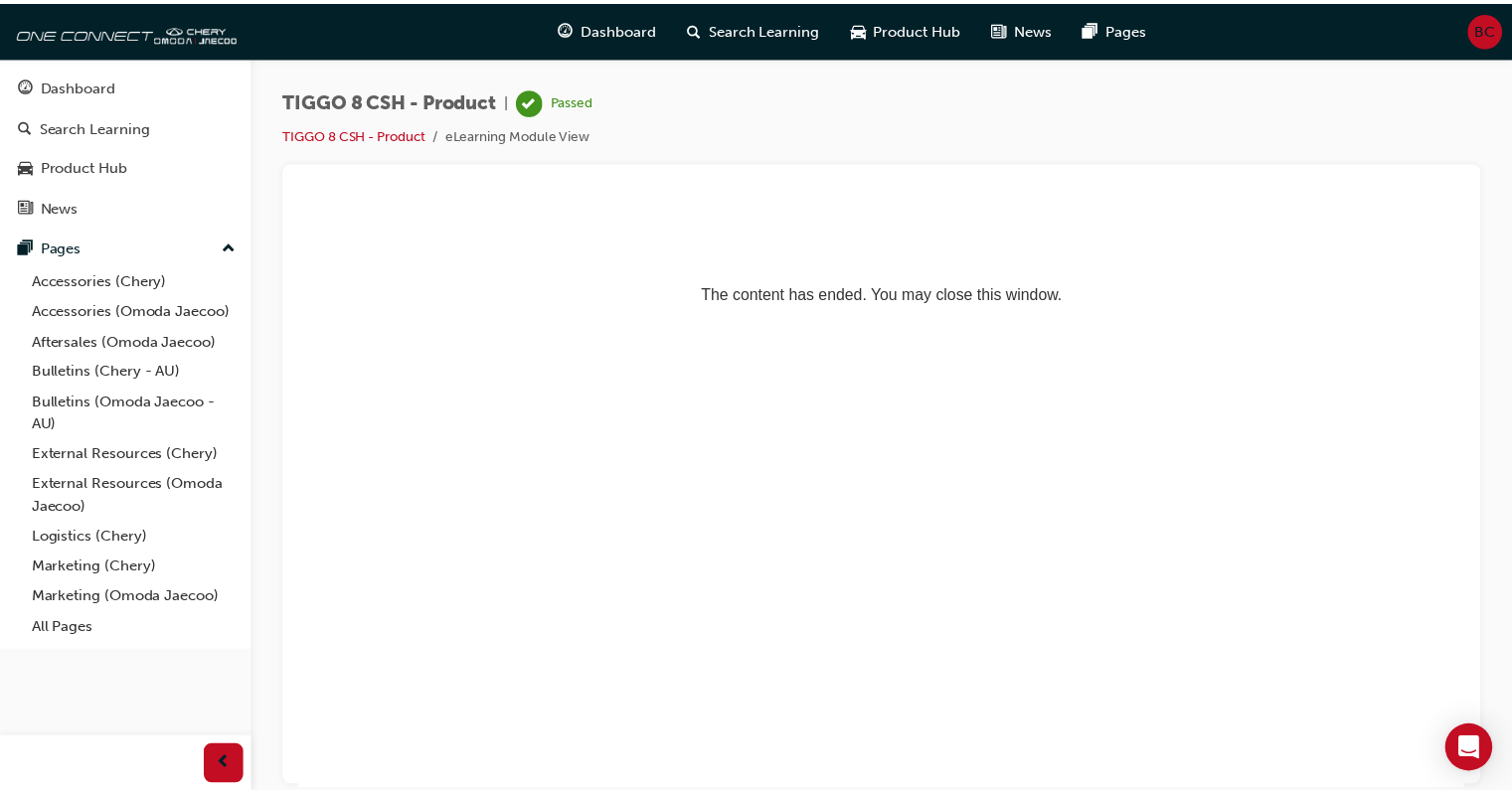 scroll, scrollTop: 0, scrollLeft: 0, axis: both 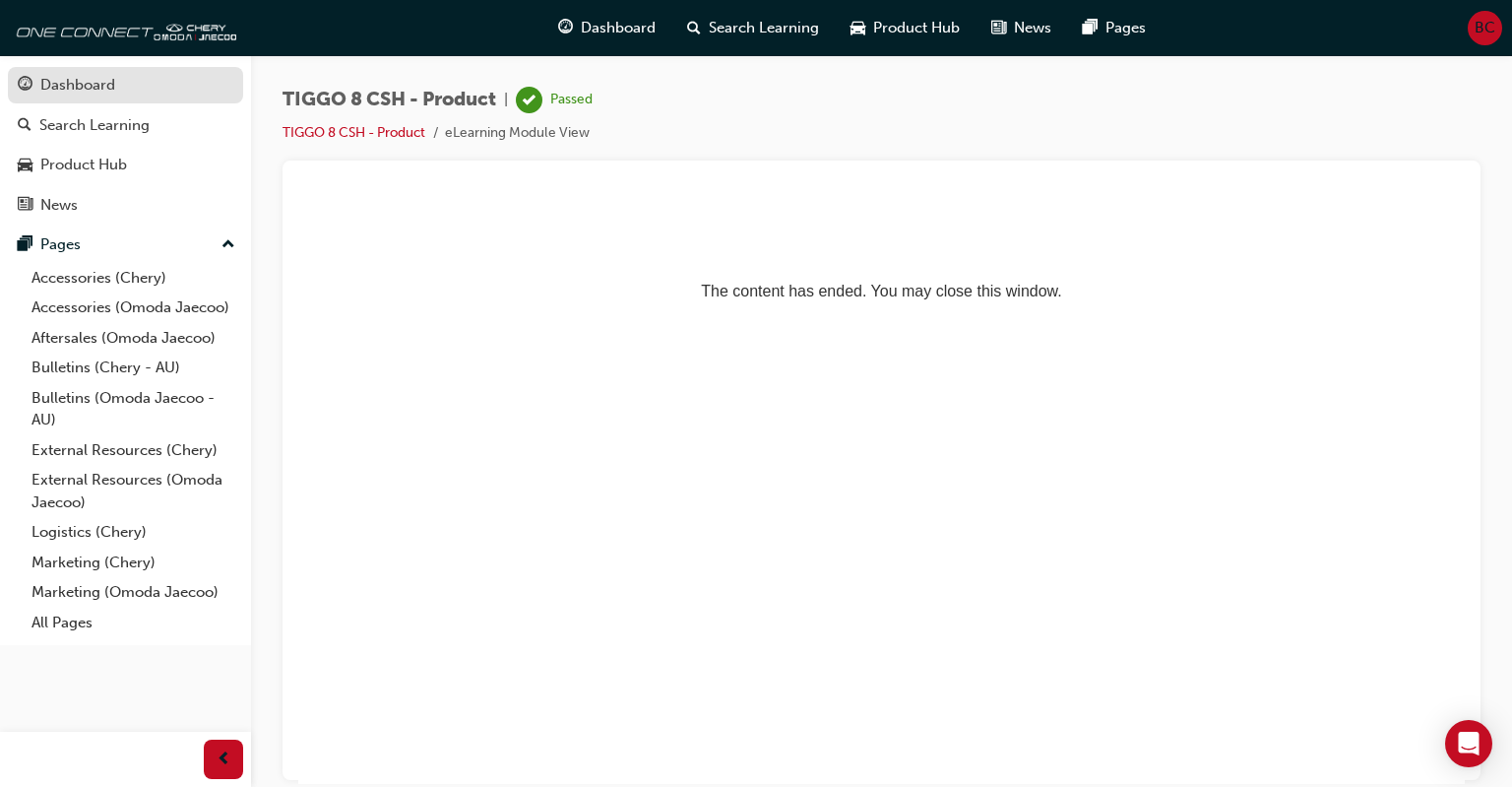 click on "Dashboard" at bounding box center (78, 85) 